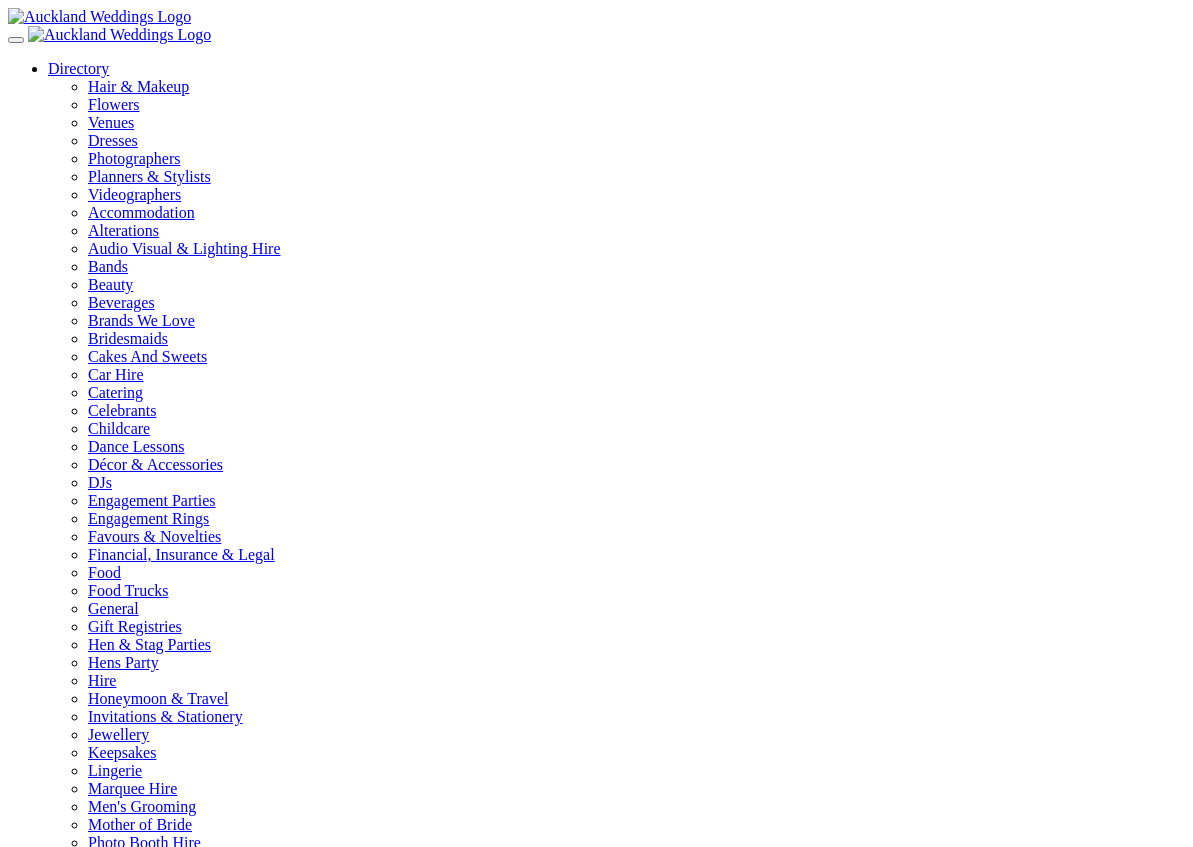 scroll, scrollTop: 0, scrollLeft: 0, axis: both 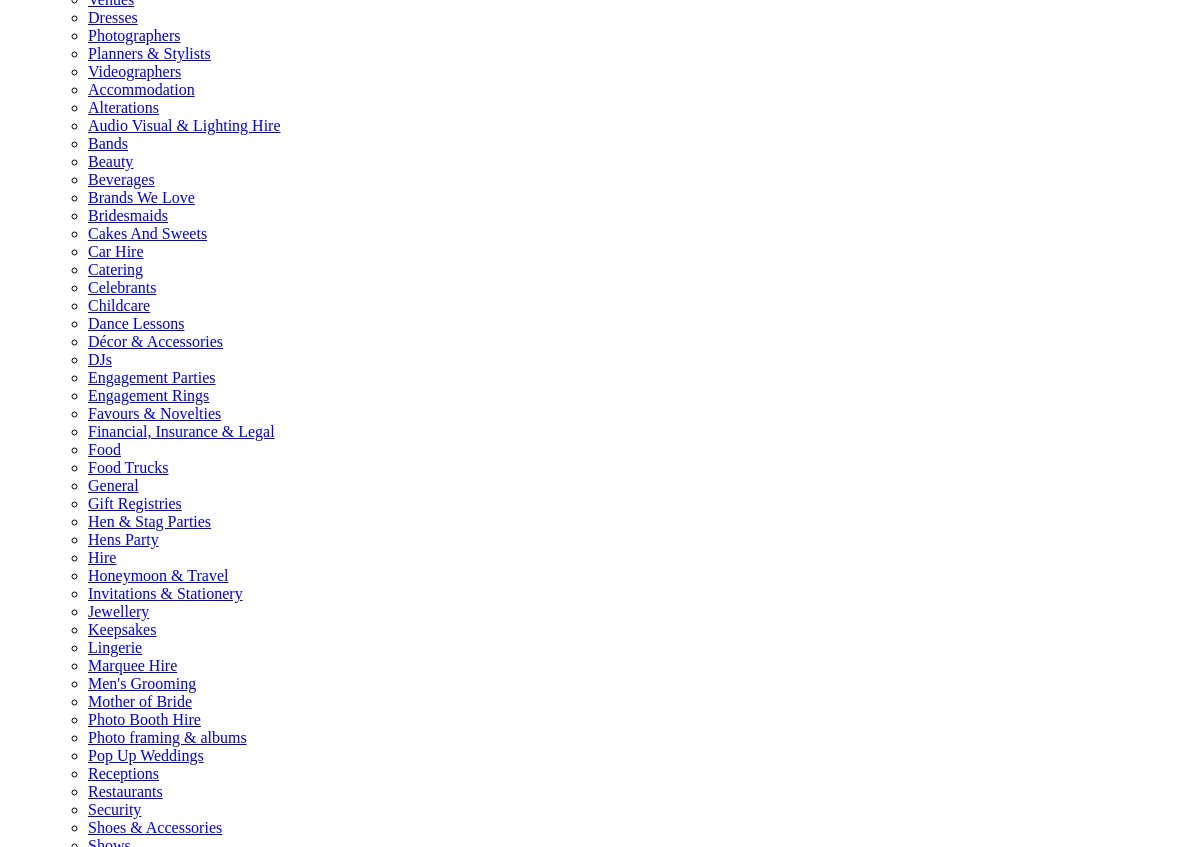 click at bounding box center [120, 1192] 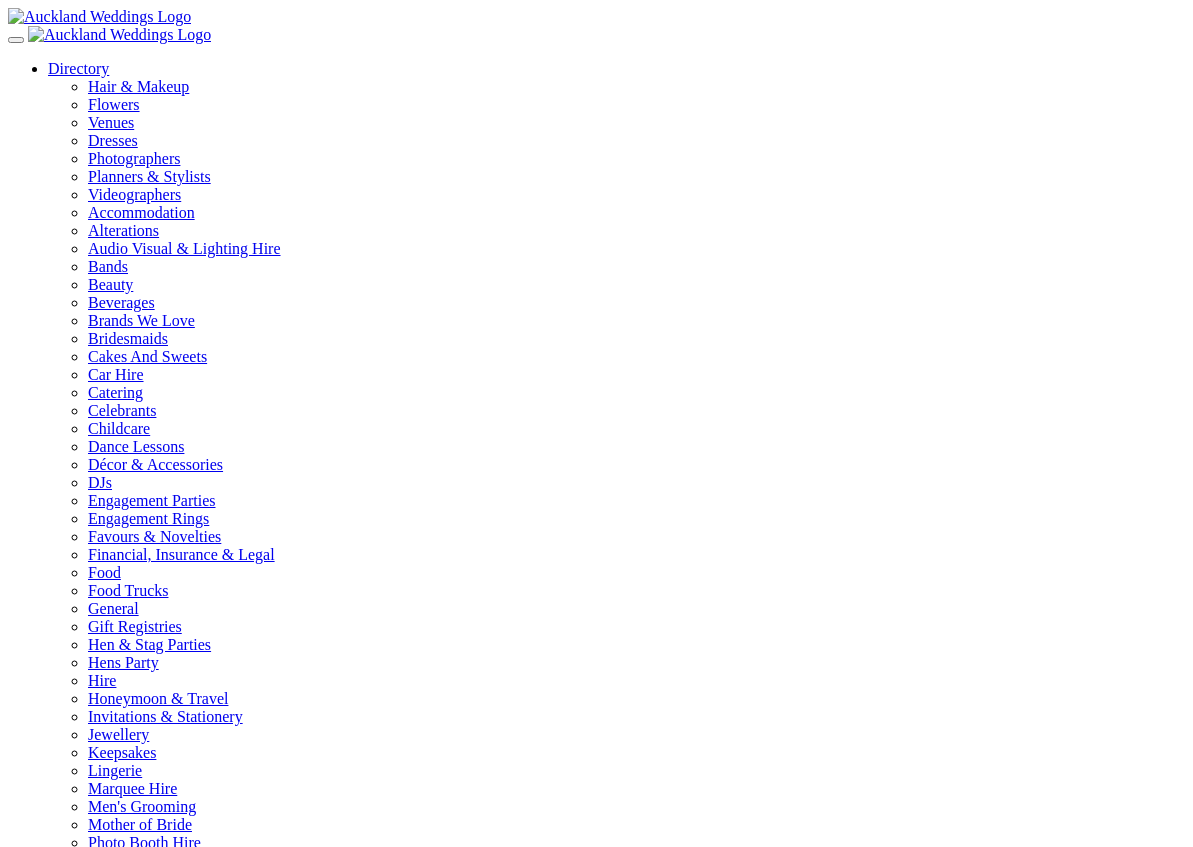 scroll, scrollTop: 0, scrollLeft: 0, axis: both 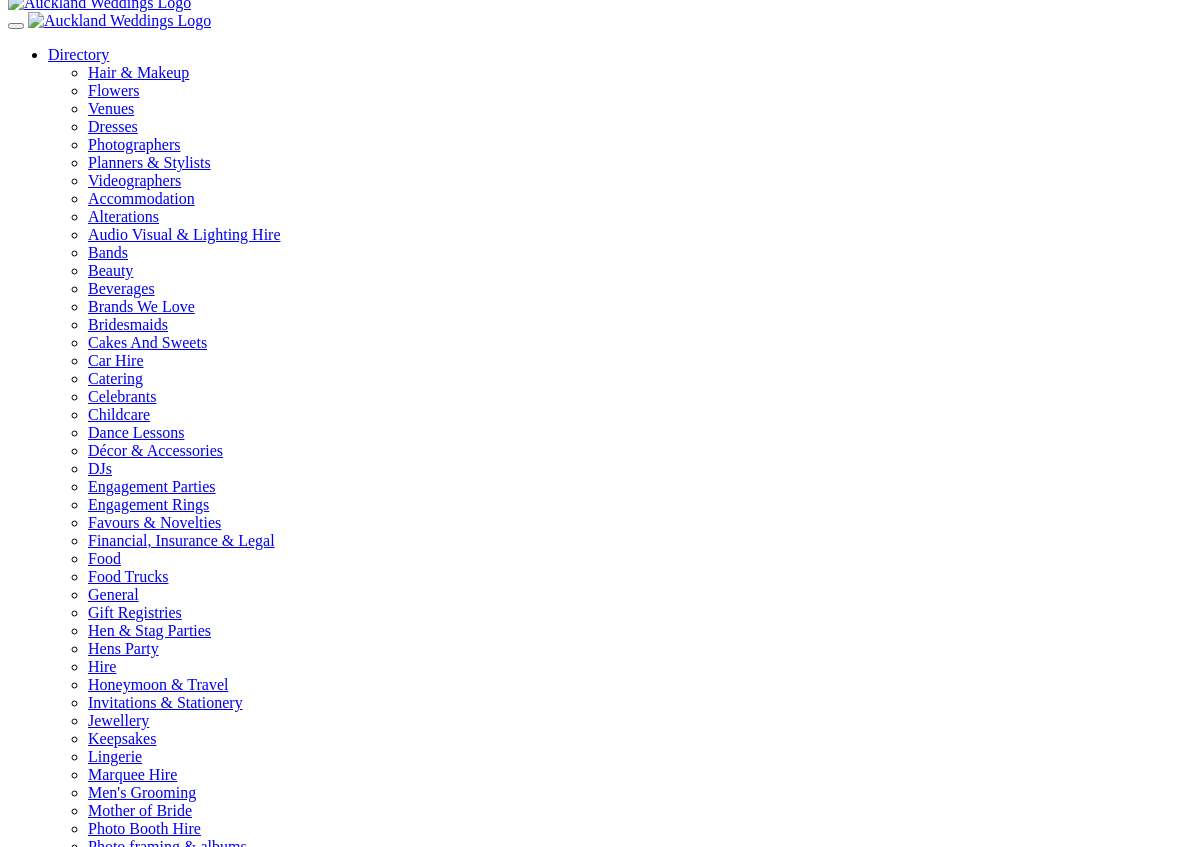 click on "Directory" at bounding box center [78, 54] 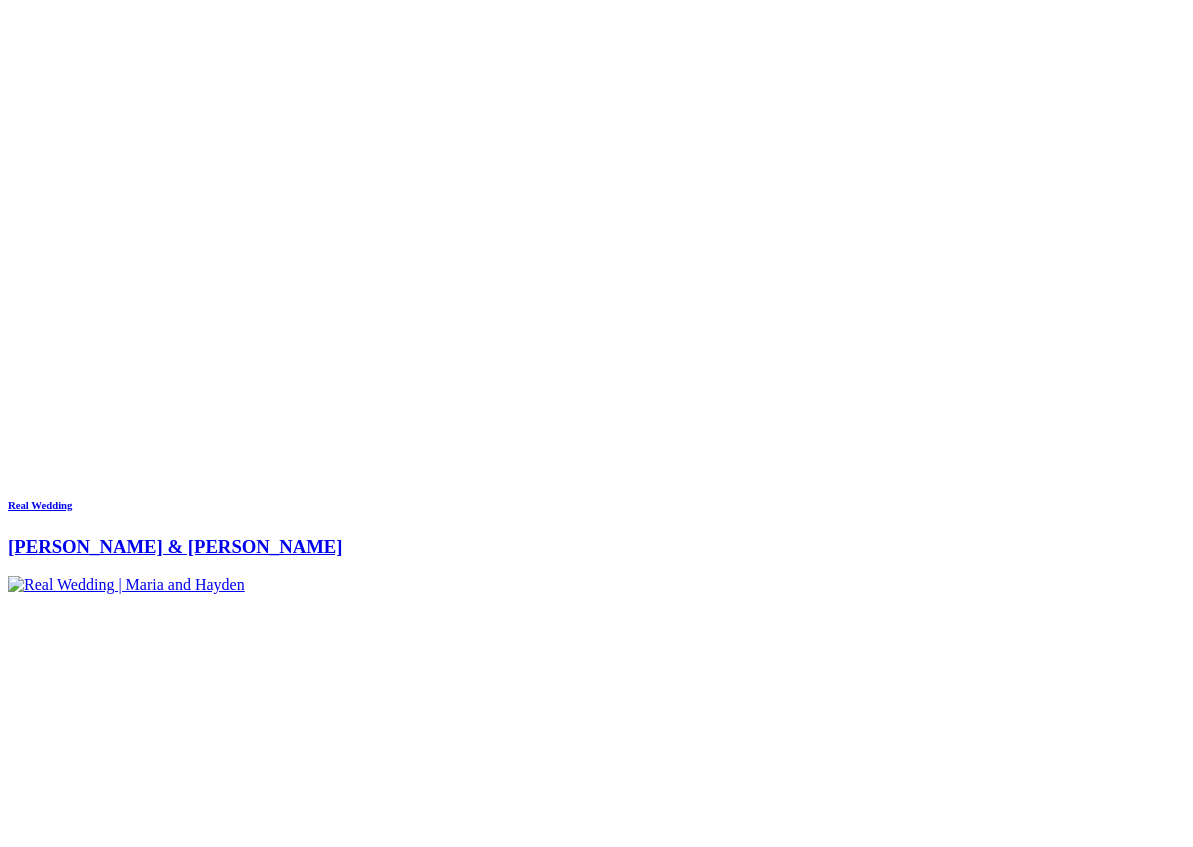 scroll, scrollTop: 1718, scrollLeft: 0, axis: vertical 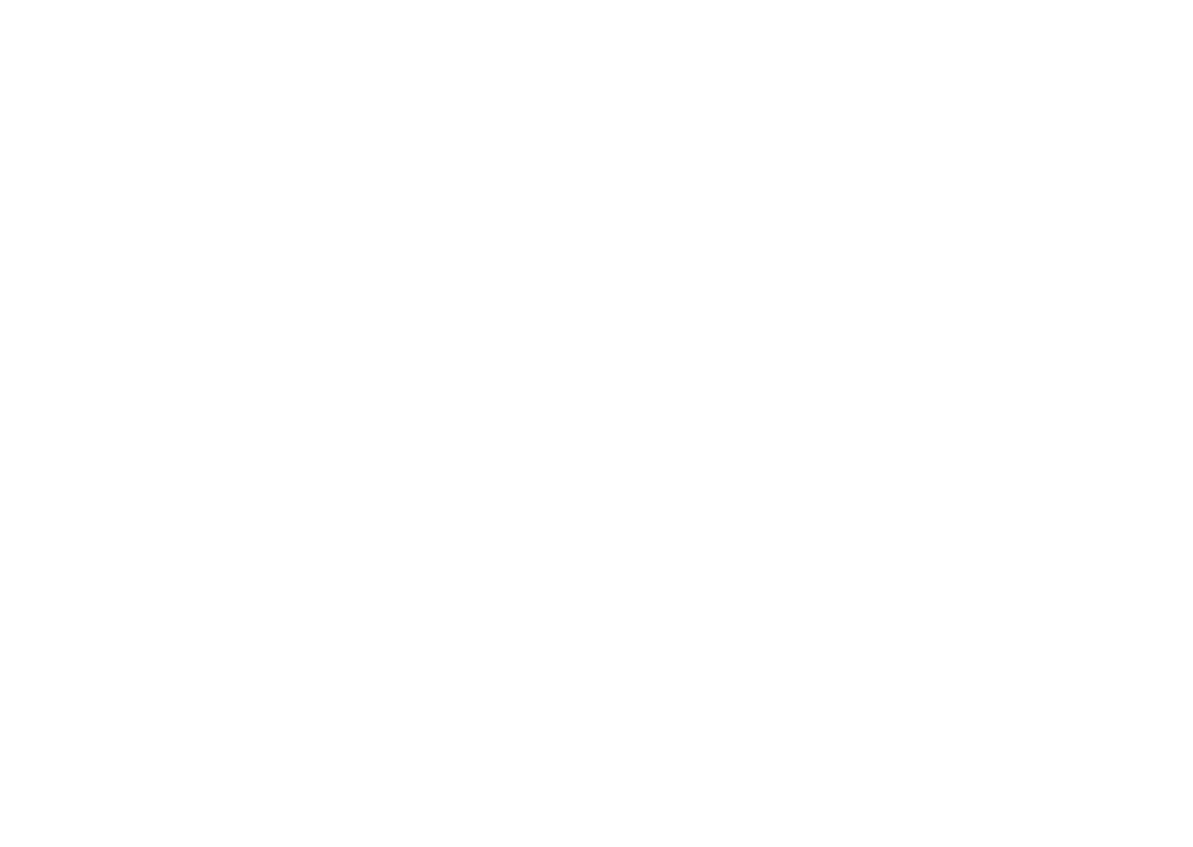 click on "Directory" at bounding box center [78, -1650] 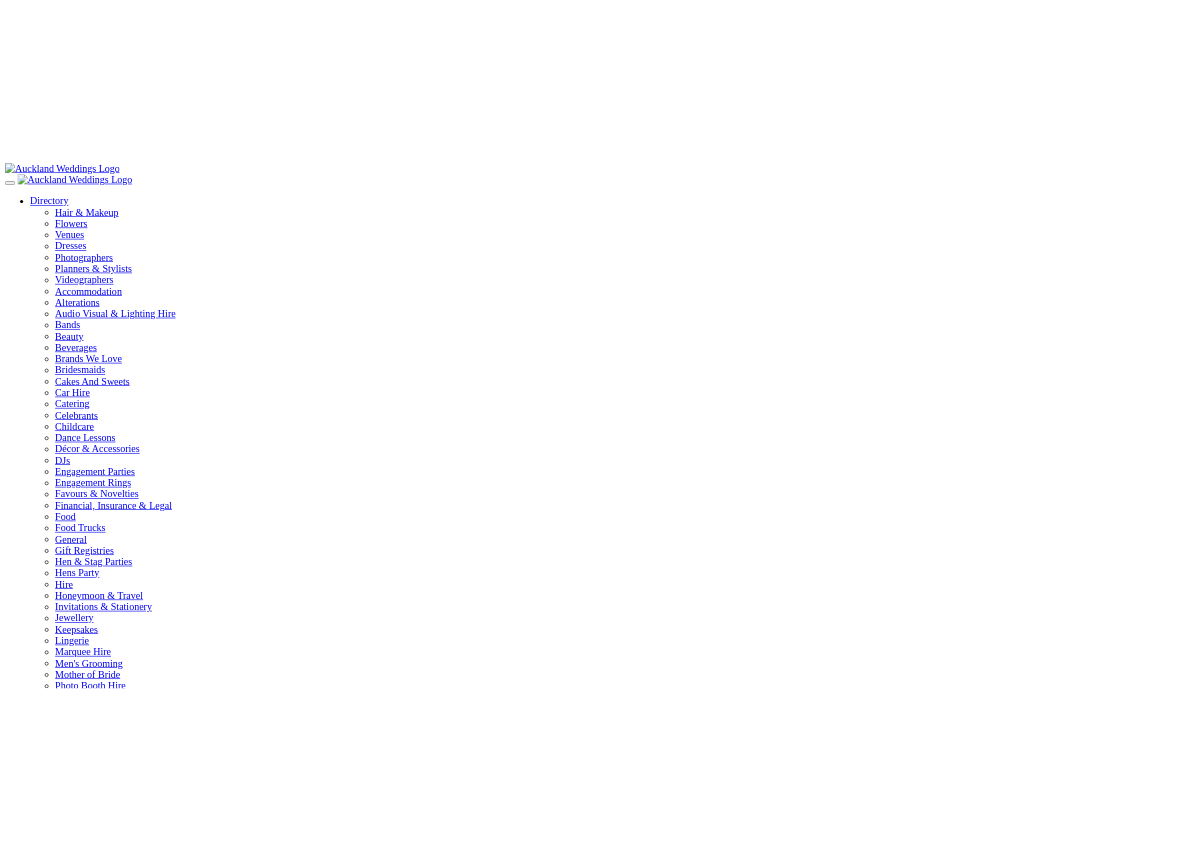 scroll, scrollTop: 0, scrollLeft: 0, axis: both 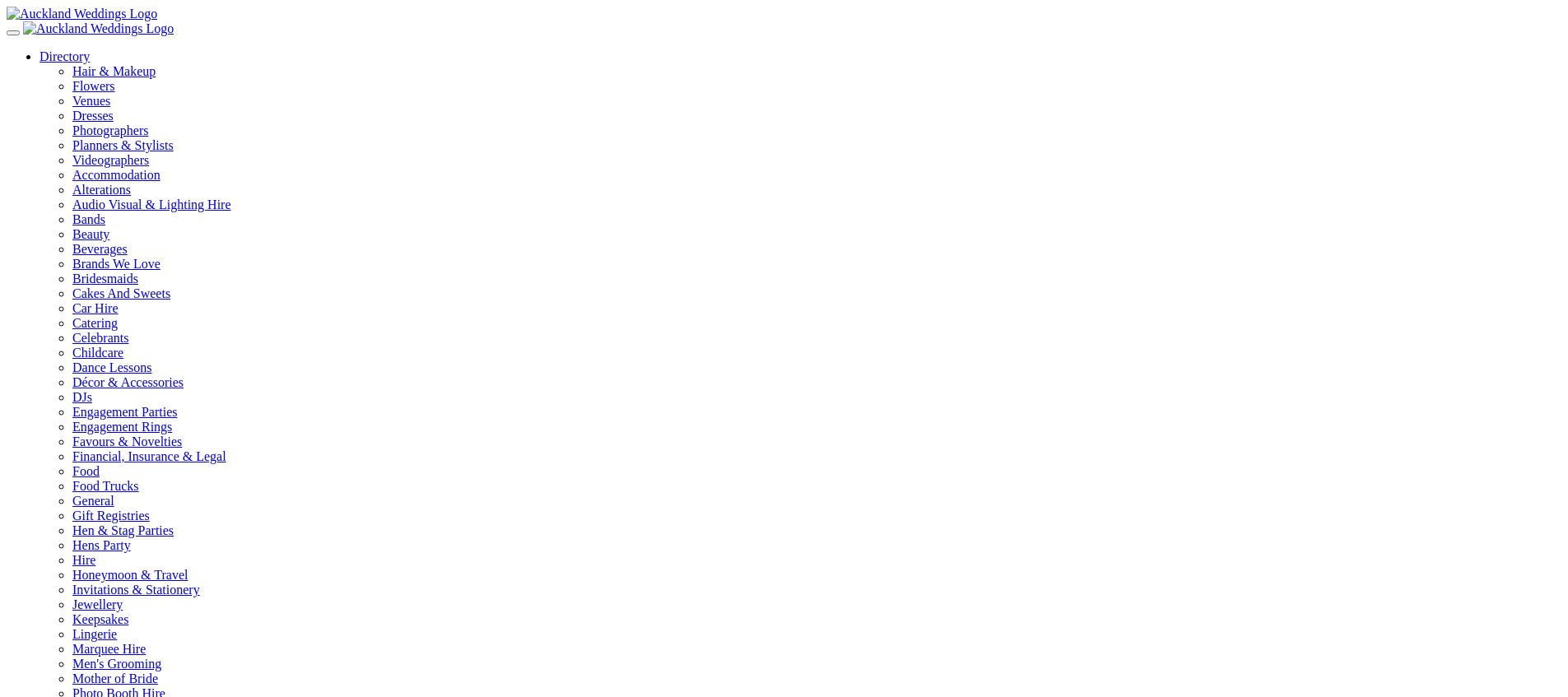 click on "Lakeside nuptials
By Avya Trotter-Hlavac
Thanks to all the contributing vendors:  Edit
Venue: Boathouse Row  Ellie Kia   Folio Hire" at bounding box center (784, 1197) 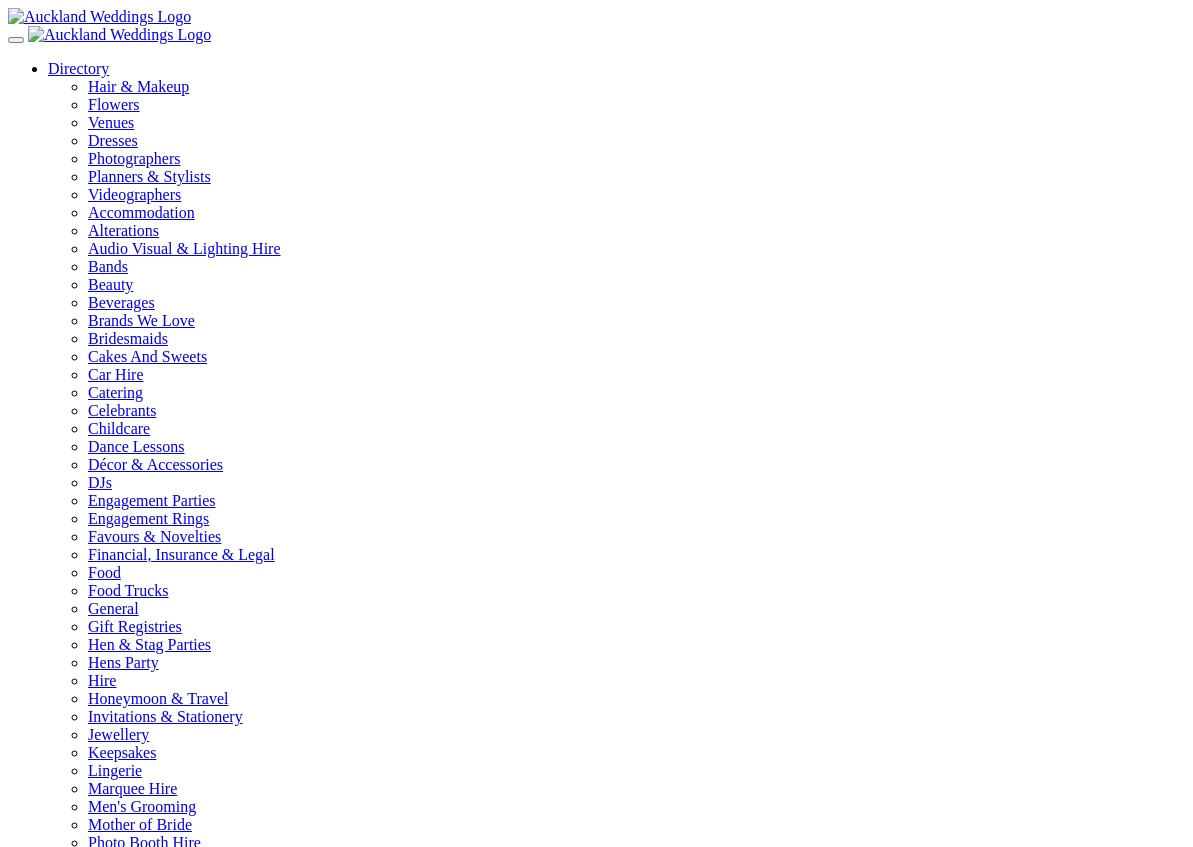 scroll, scrollTop: 0, scrollLeft: 0, axis: both 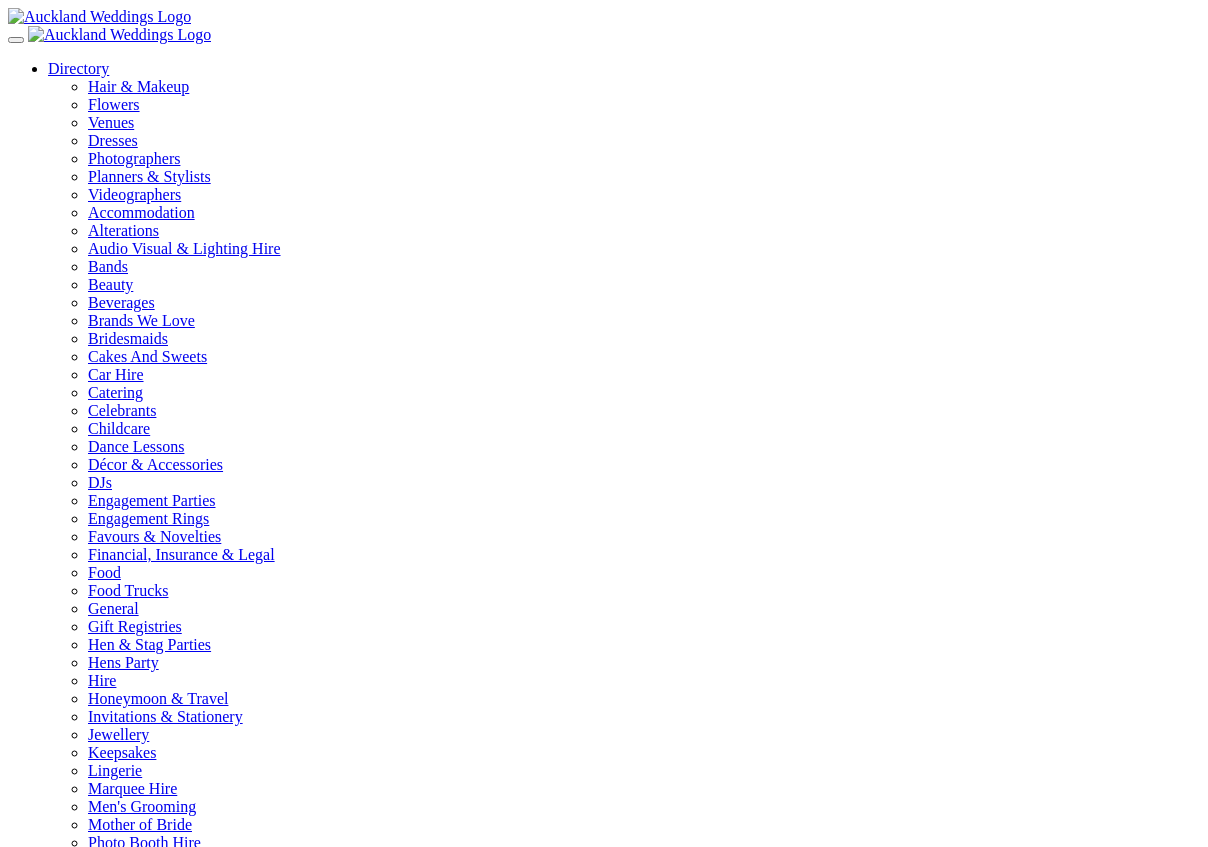 click on "All categories
Hair & Makeup
Flowers
Venues
Dresses" at bounding box center [596, 9131] 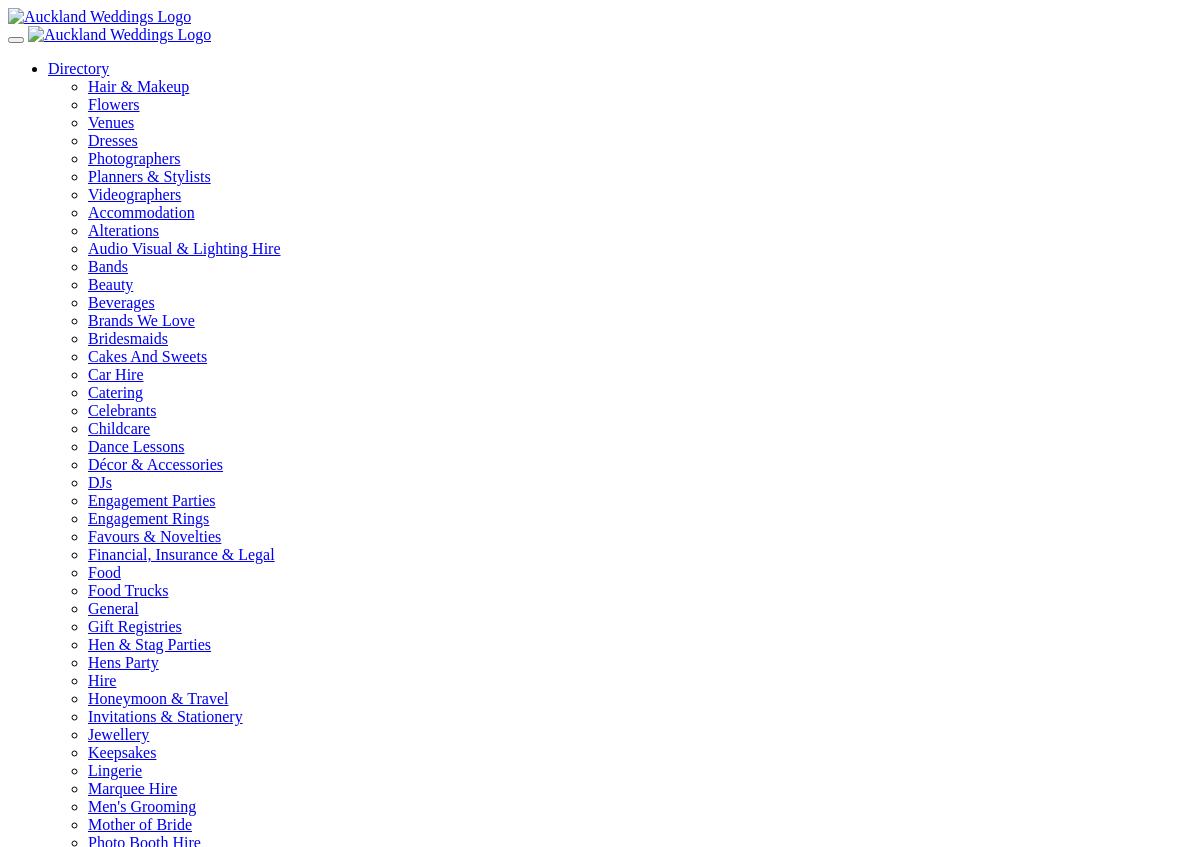 scroll, scrollTop: 0, scrollLeft: 0, axis: both 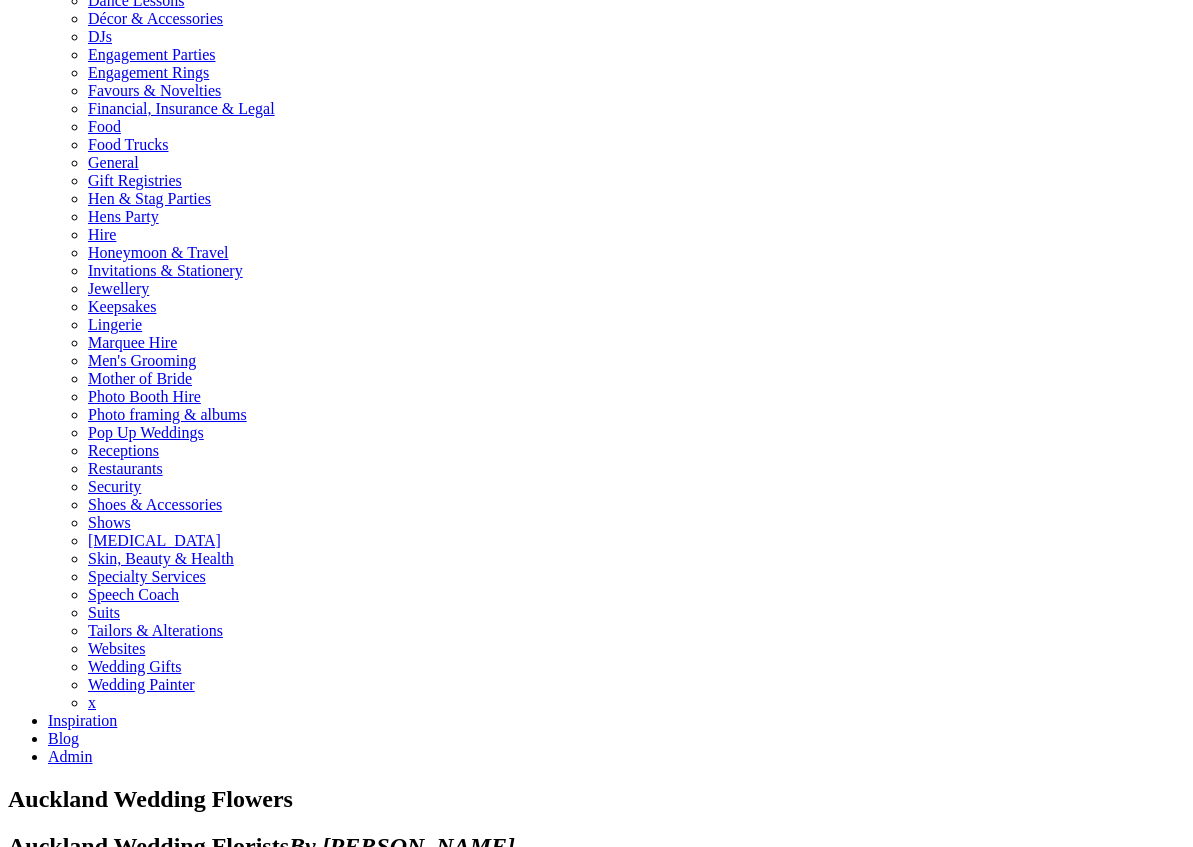 click on "Directory
Hair & Makeup
Flowers
Venues
Dresses" at bounding box center (596, 190) 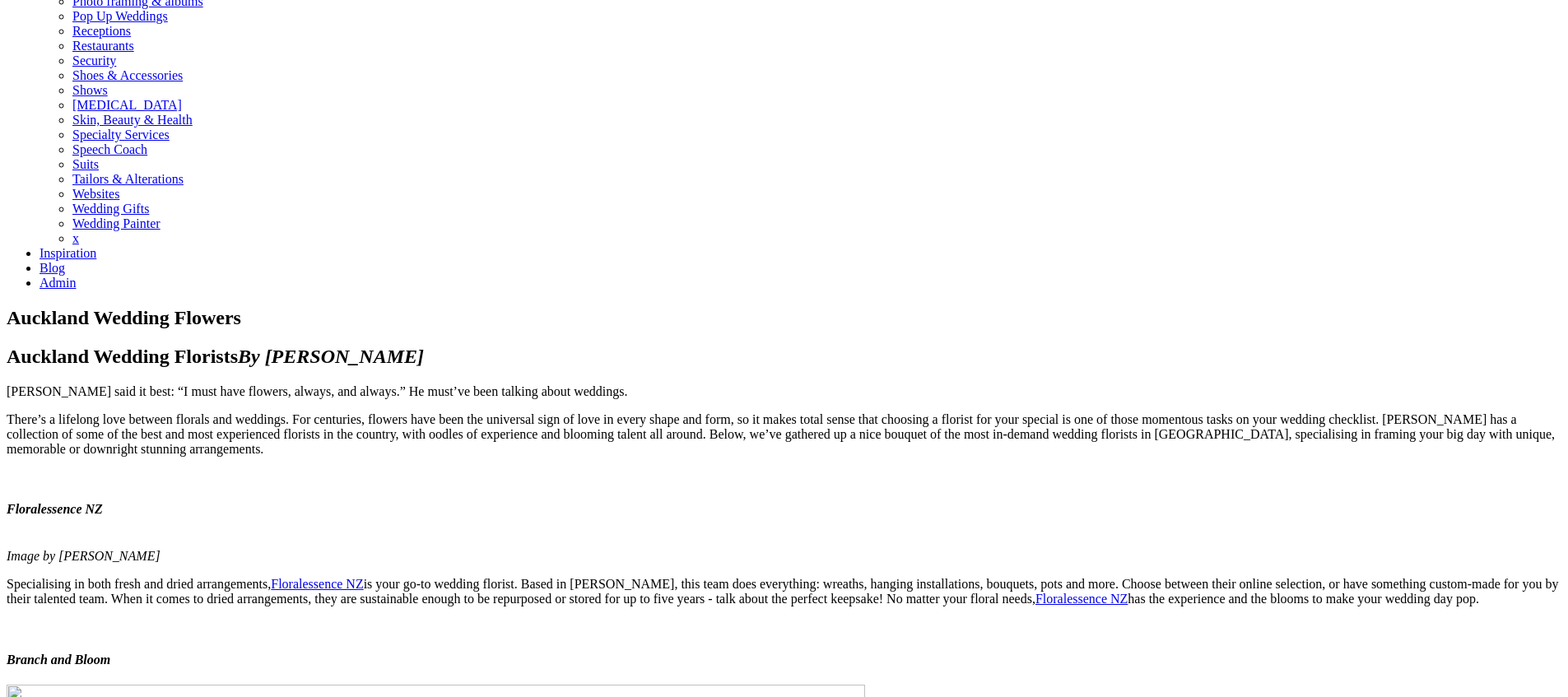 scroll, scrollTop: 84, scrollLeft: 0, axis: vertical 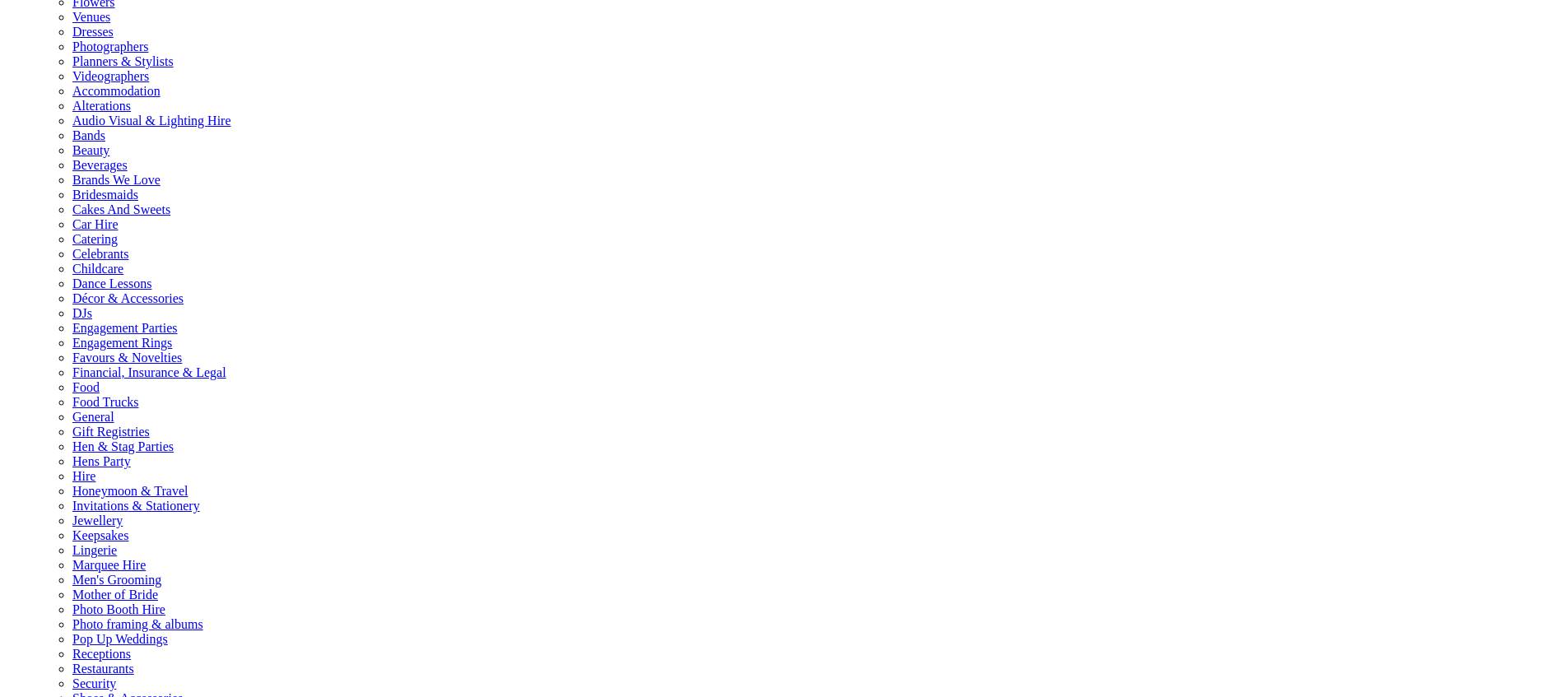 click at bounding box center (98, -55) 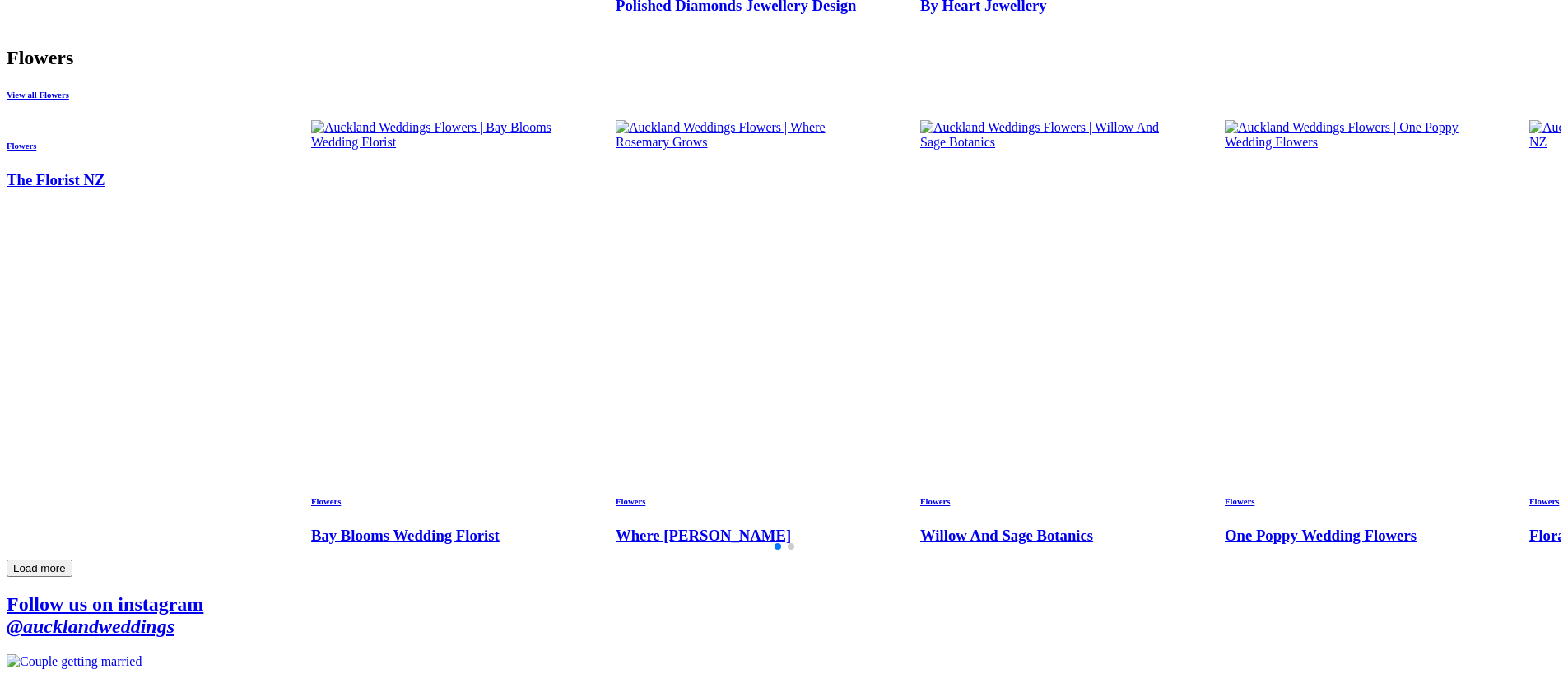scroll, scrollTop: 4748, scrollLeft: 0, axis: vertical 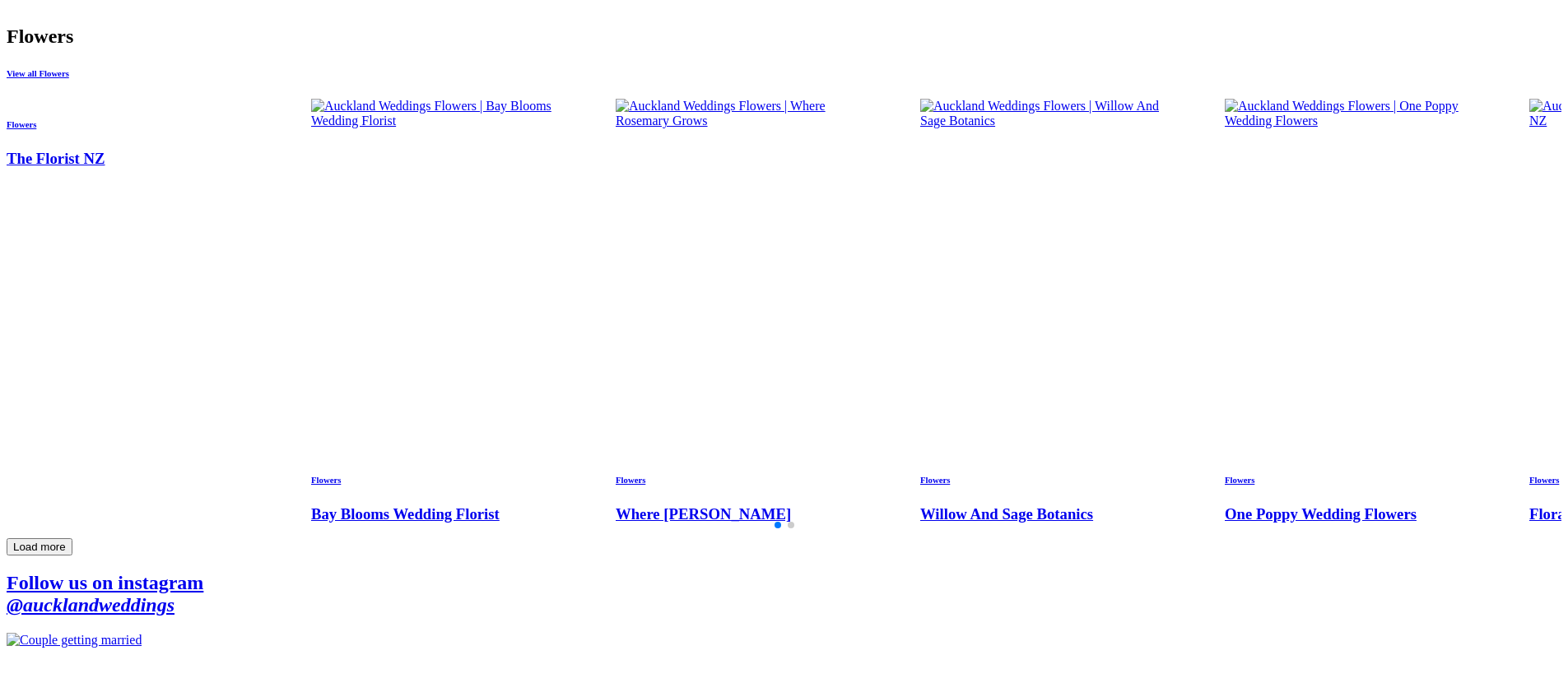 click on "[GEOGRAPHIC_DATA]" at bounding box center [106, 3092] 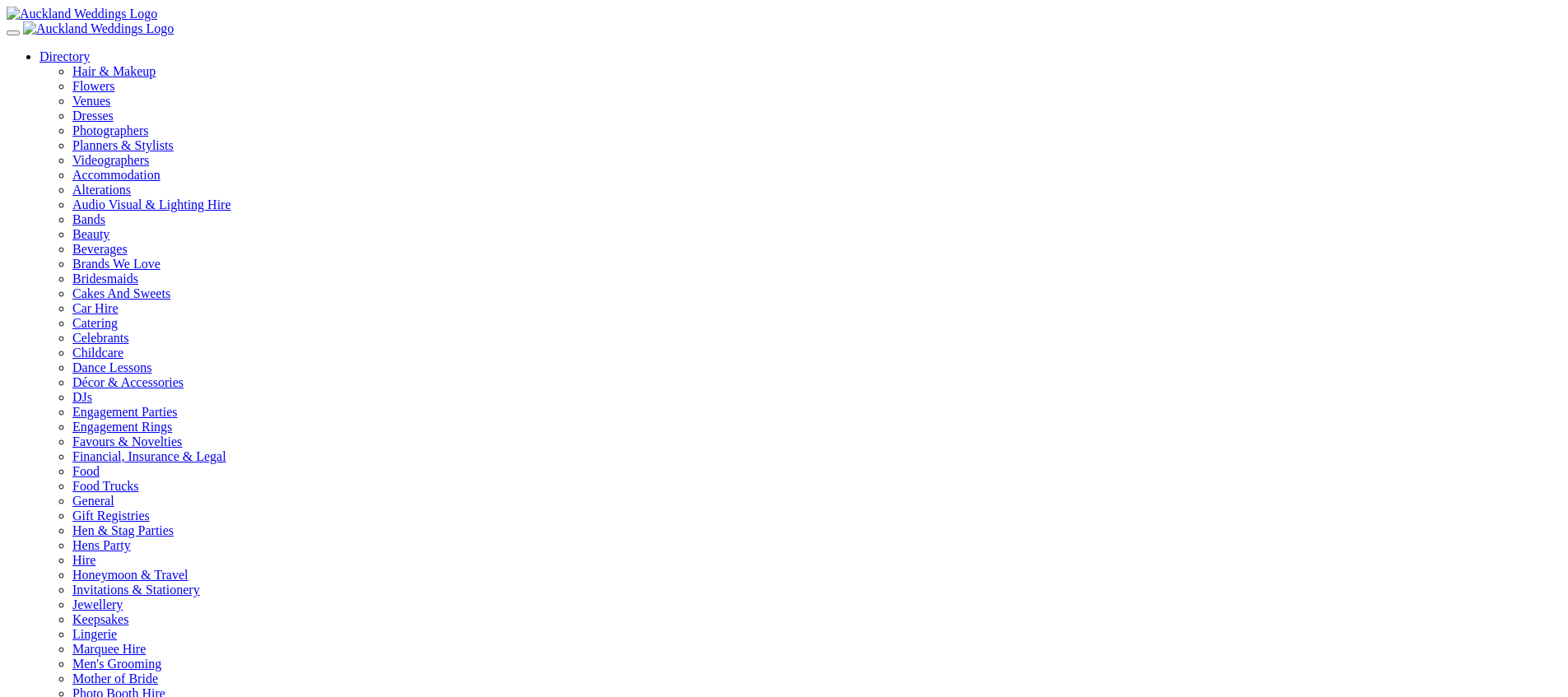 scroll, scrollTop: 0, scrollLeft: 0, axis: both 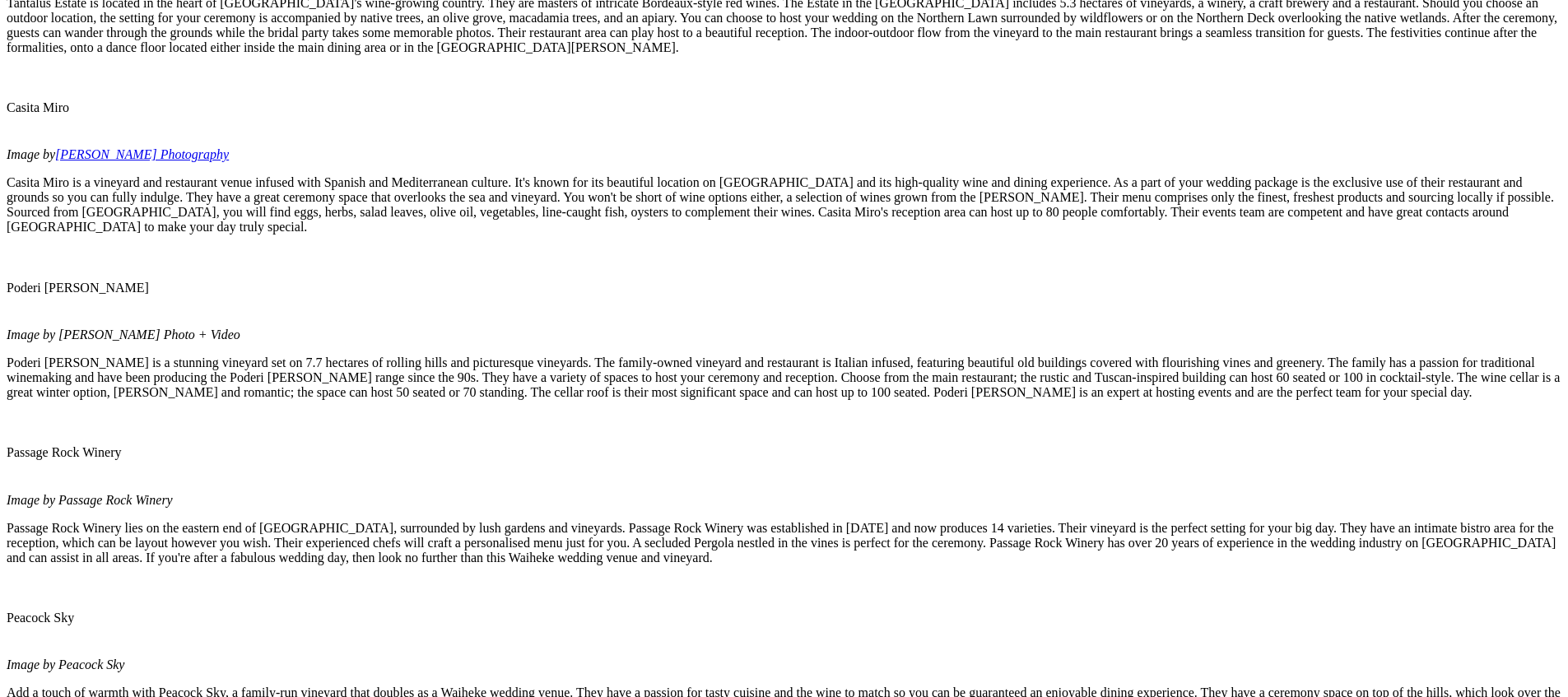 click on "Image by Chasewild" at bounding box center (784, -197) 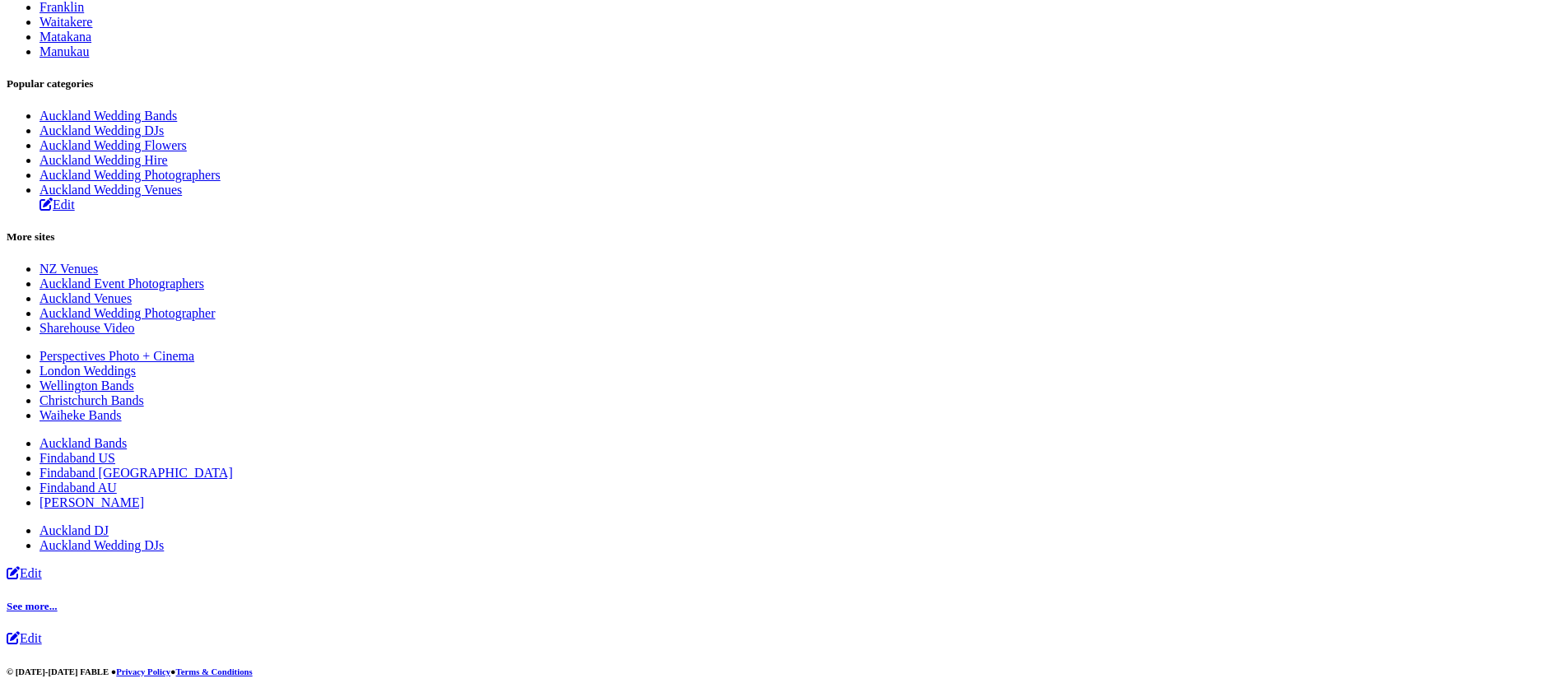 scroll, scrollTop: 4044, scrollLeft: 0, axis: vertical 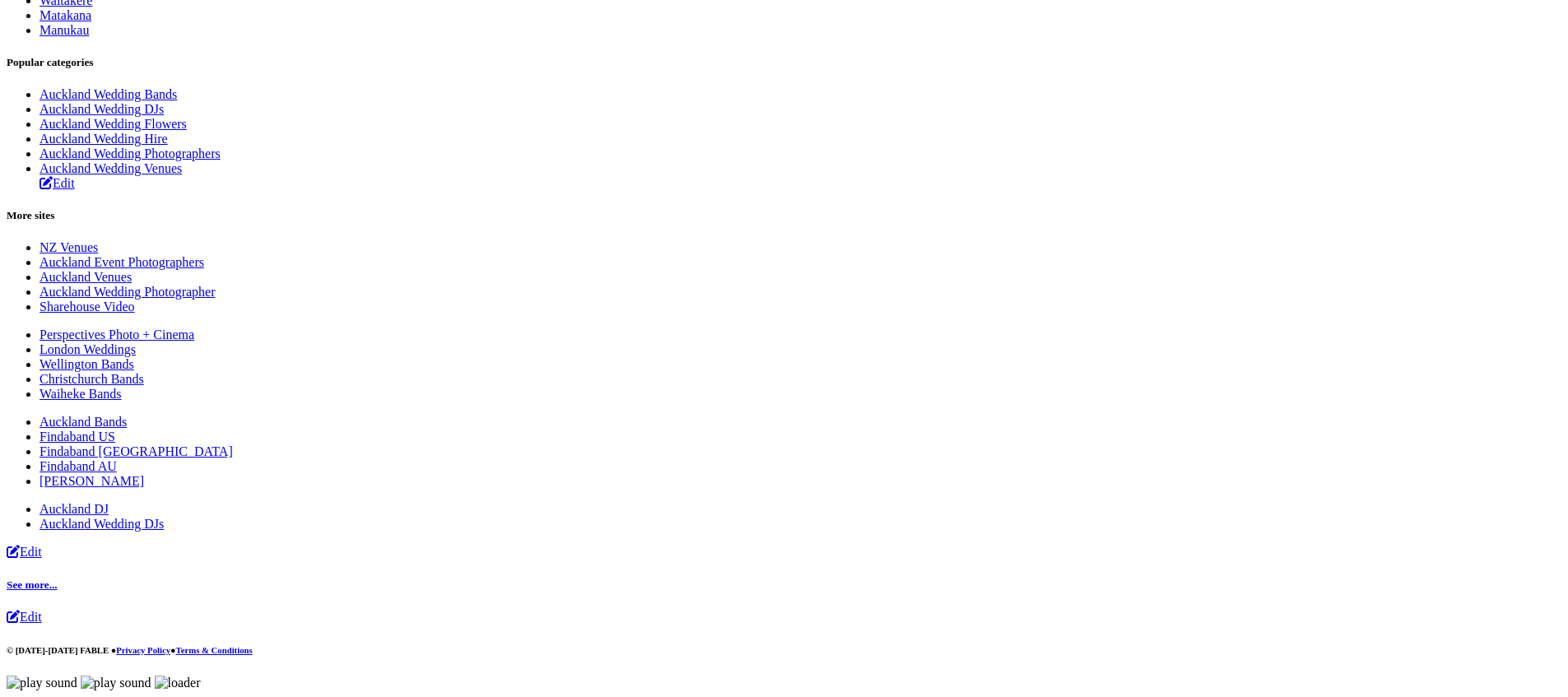 click on "Table of contents
Sun-soaked and glowing - what could be better on your big day?
An island getaway is what you want for your wedding. Scratch that; an island getaway is what you  need  for your wedding. Waiheke Island is Auckland’s very own paradise. Moments away from the city but secluded in all its luxurious beauty, this location is nothing short of perfection. Surrounded by accommodation, award-winning wines, sumptuous food and more, nothing is more thrilling than planning a Waiheke wedding. These wedding venues are the cream of the crop when it comes to your special day. Choose from cosy but luxe lodges, vineyards full of fresh air and tantalising restaurants. Everything is up to you!
Mudbrick
Image by Chasewild
One of the island’s most famous spots,  Mudbrick Mudbrick Mudbrick  has to offer for as long you like.
Delamore Lodge
Image by  Delamore Lodge" at bounding box center [784, -1678] 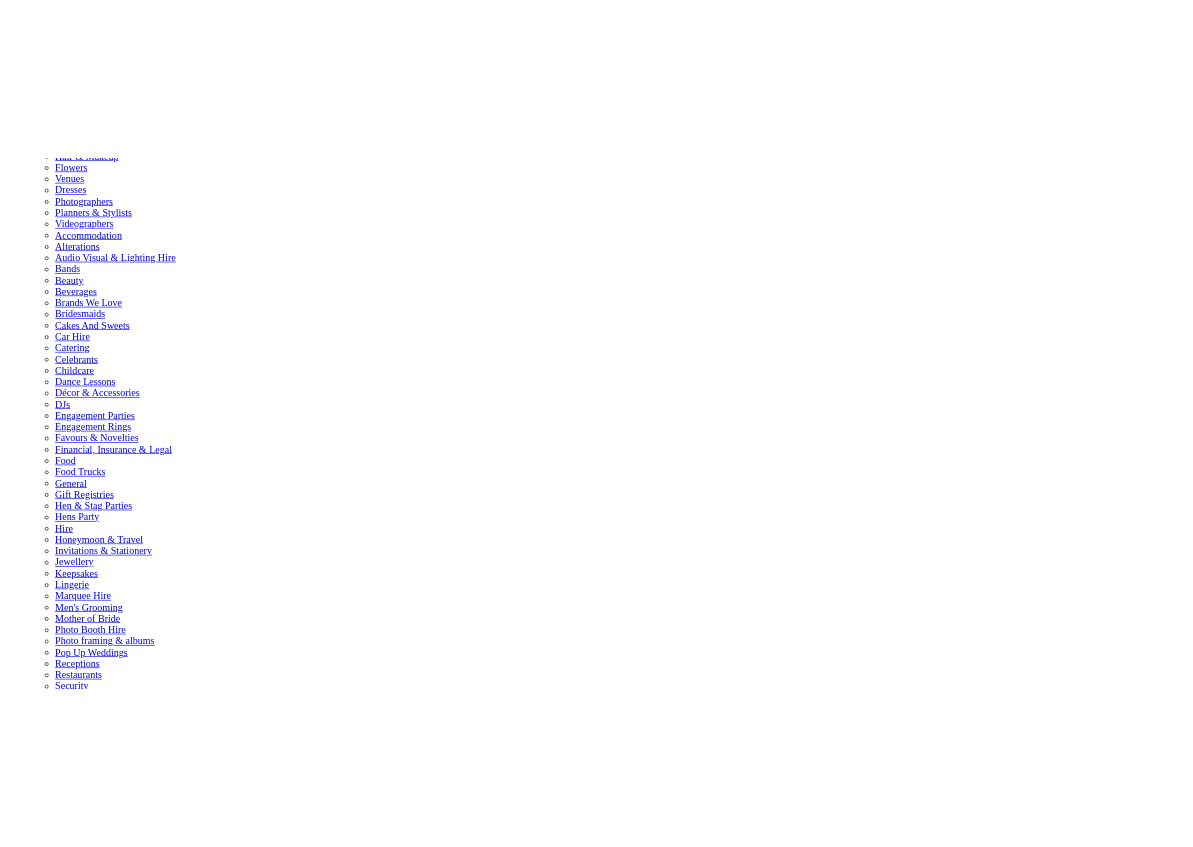 scroll, scrollTop: 0, scrollLeft: 0, axis: both 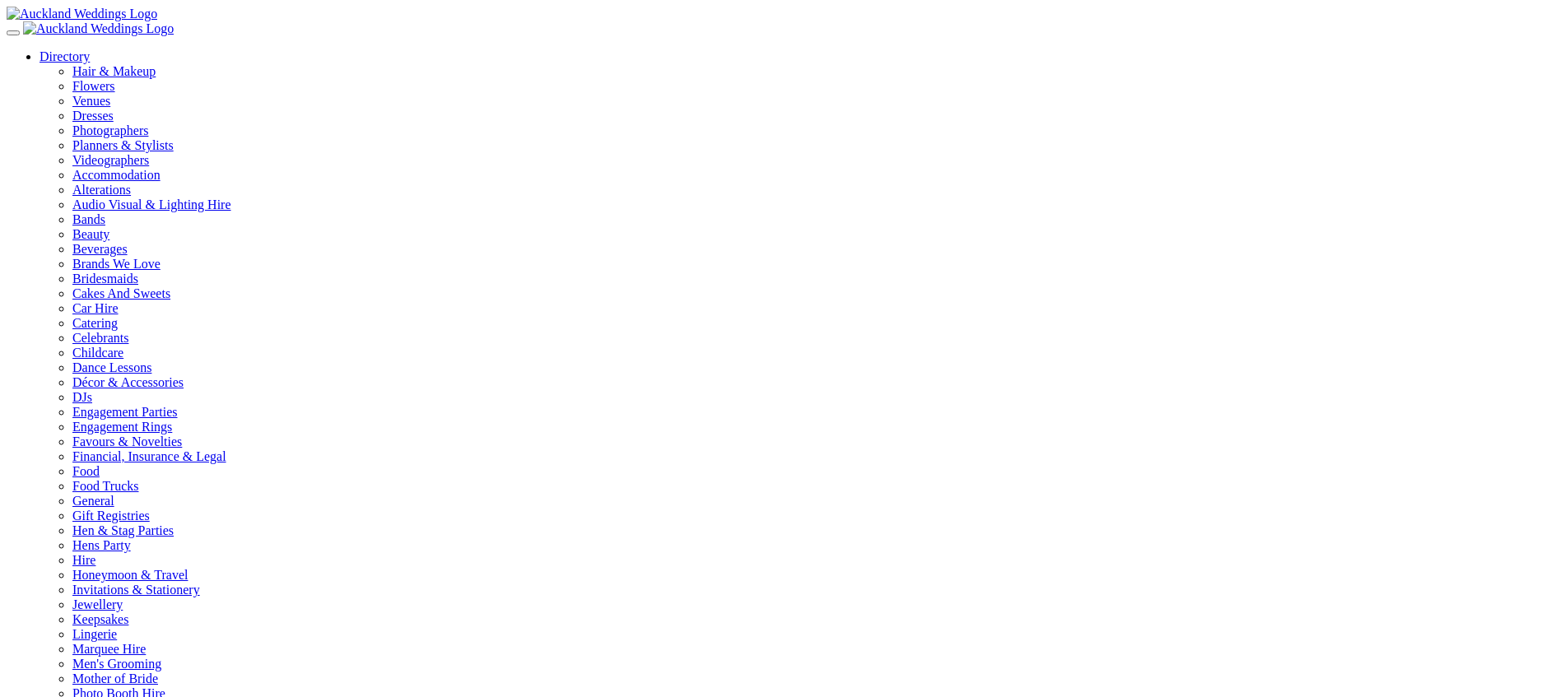 click on "Directory" at bounding box center (64, 56) 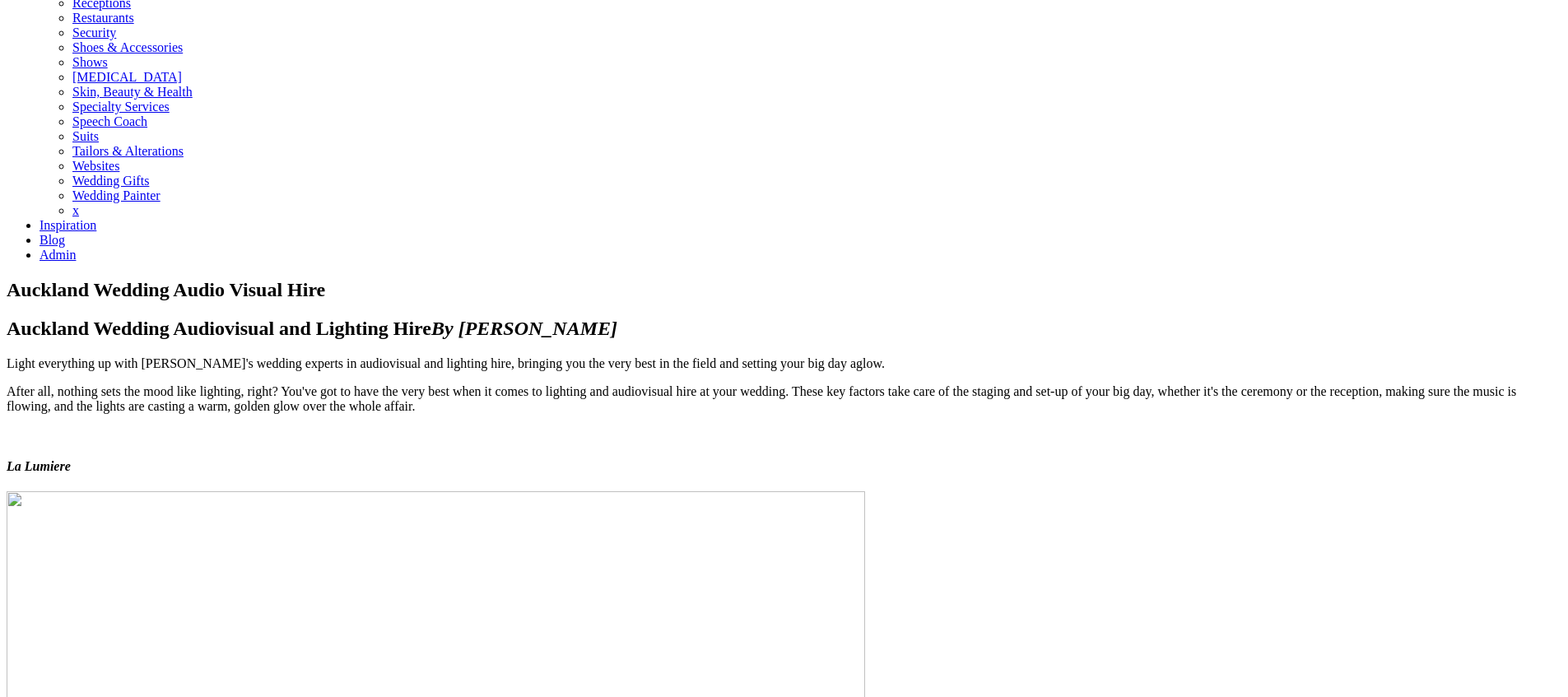 scroll, scrollTop: 746, scrollLeft: 0, axis: vertical 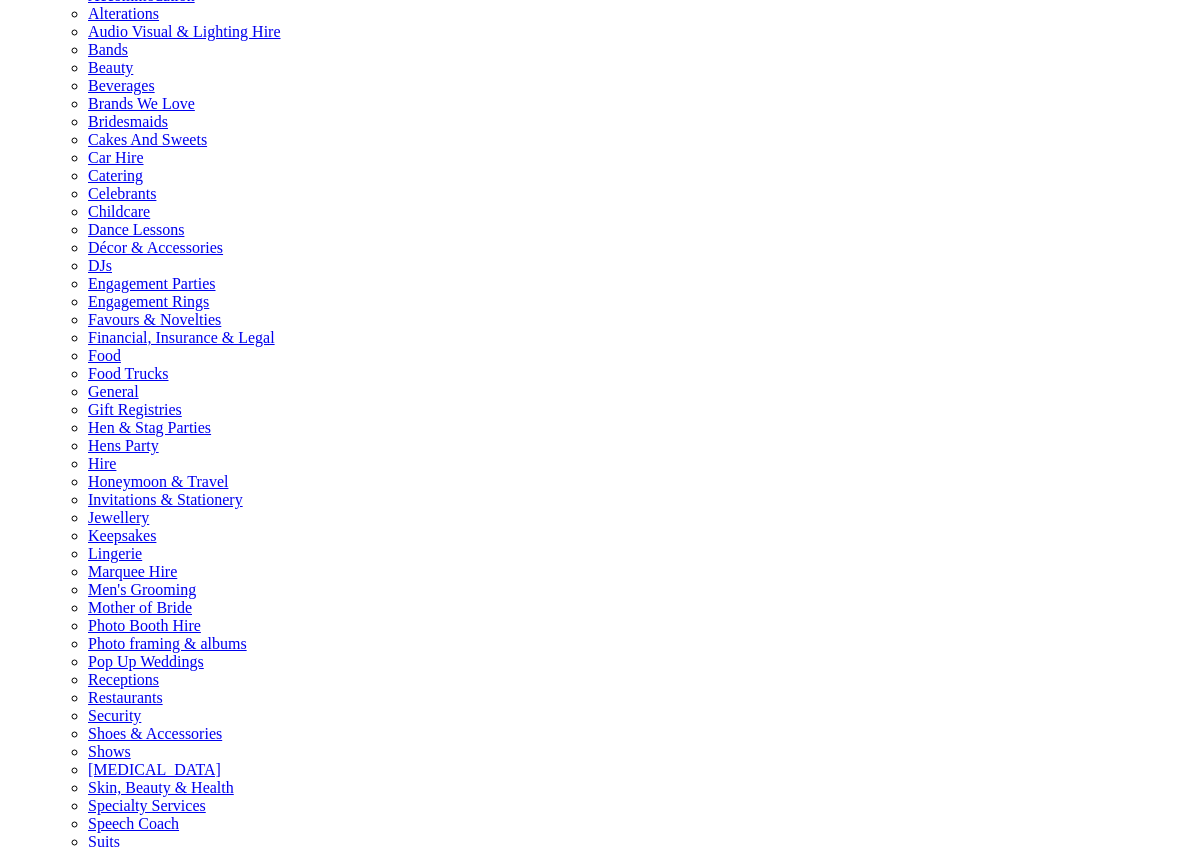 click on "Waiheke Wedding Venues
By Raashka Mannie" at bounding box center [596, 1075] 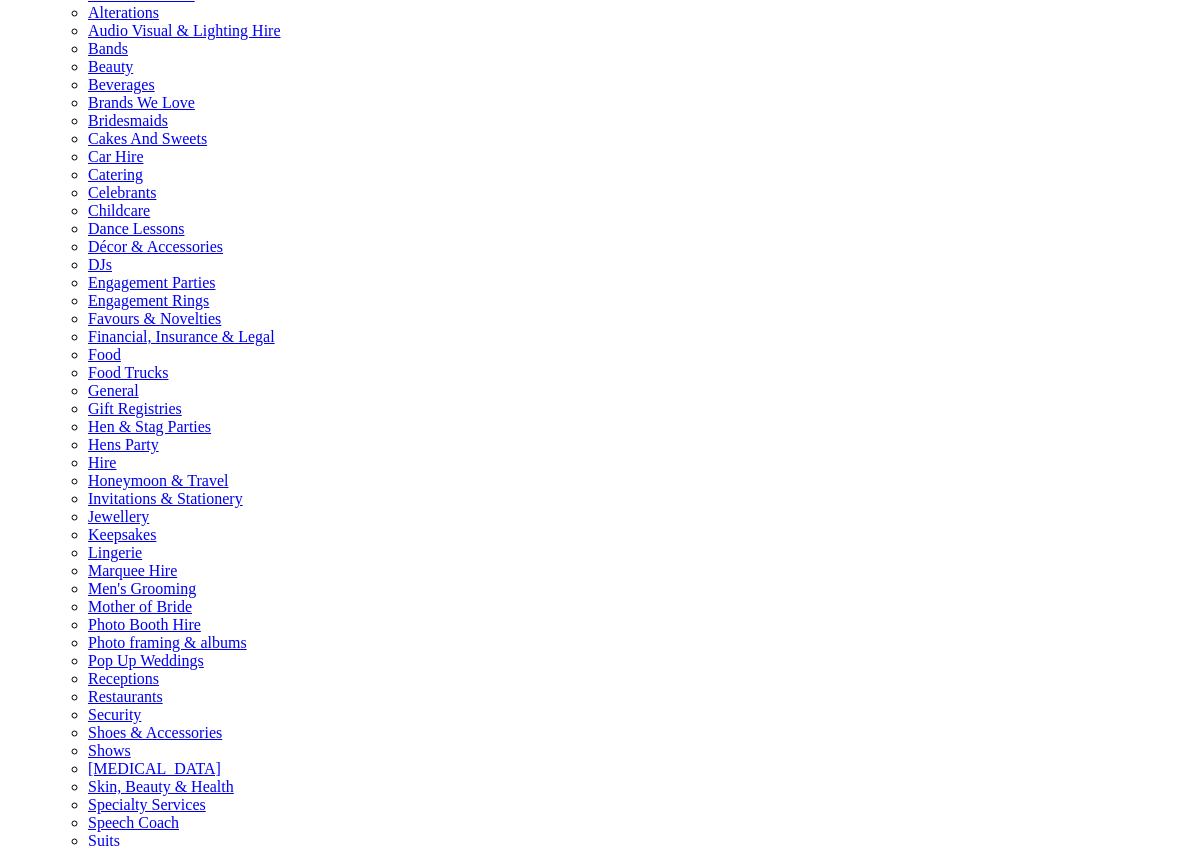 scroll, scrollTop: 0, scrollLeft: 0, axis: both 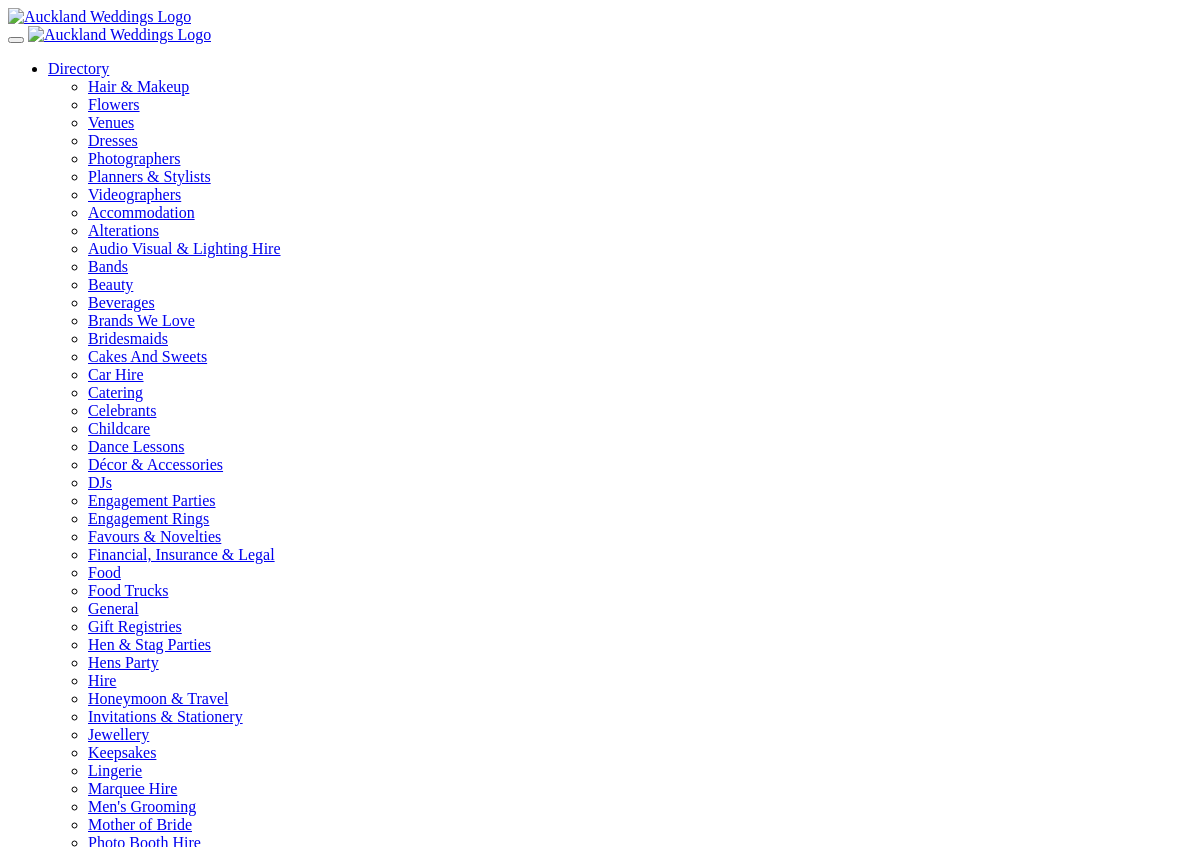 click at bounding box center (2950, 1292) 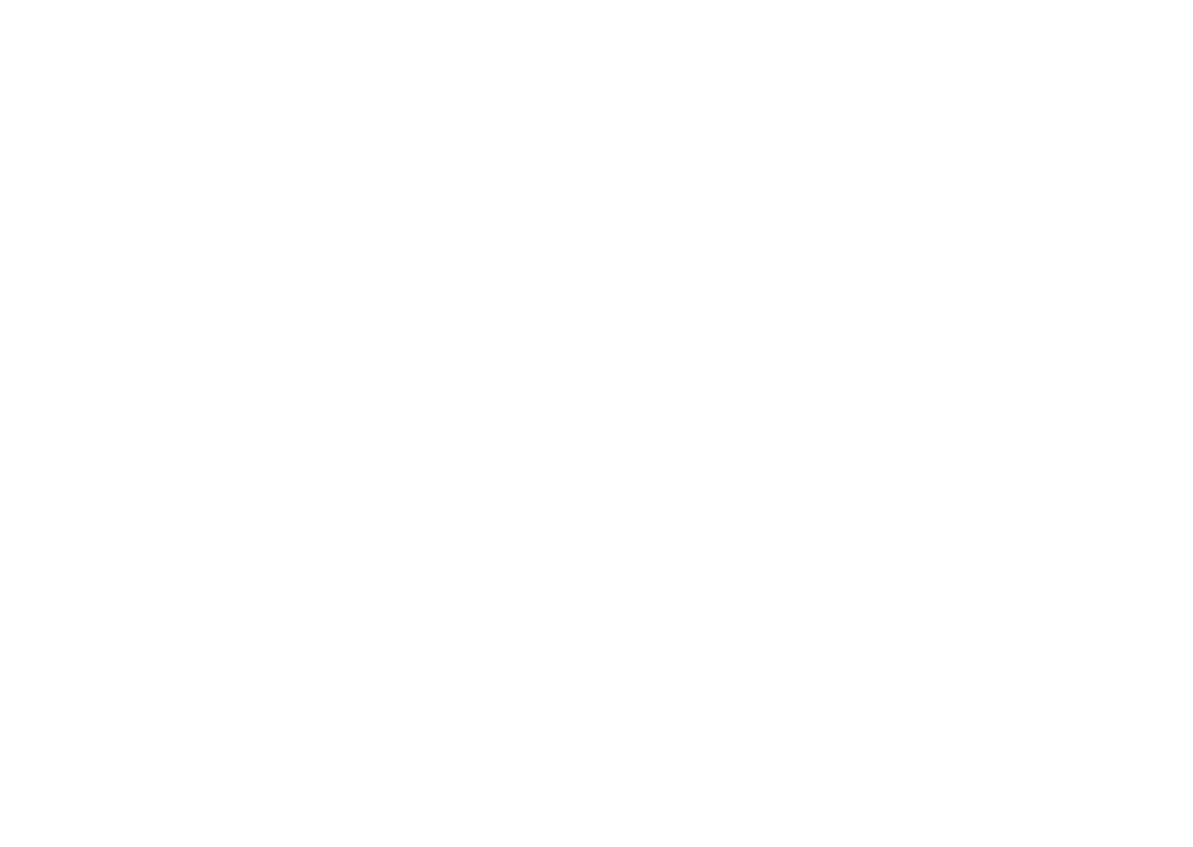 scroll, scrollTop: 6379, scrollLeft: 0, axis: vertical 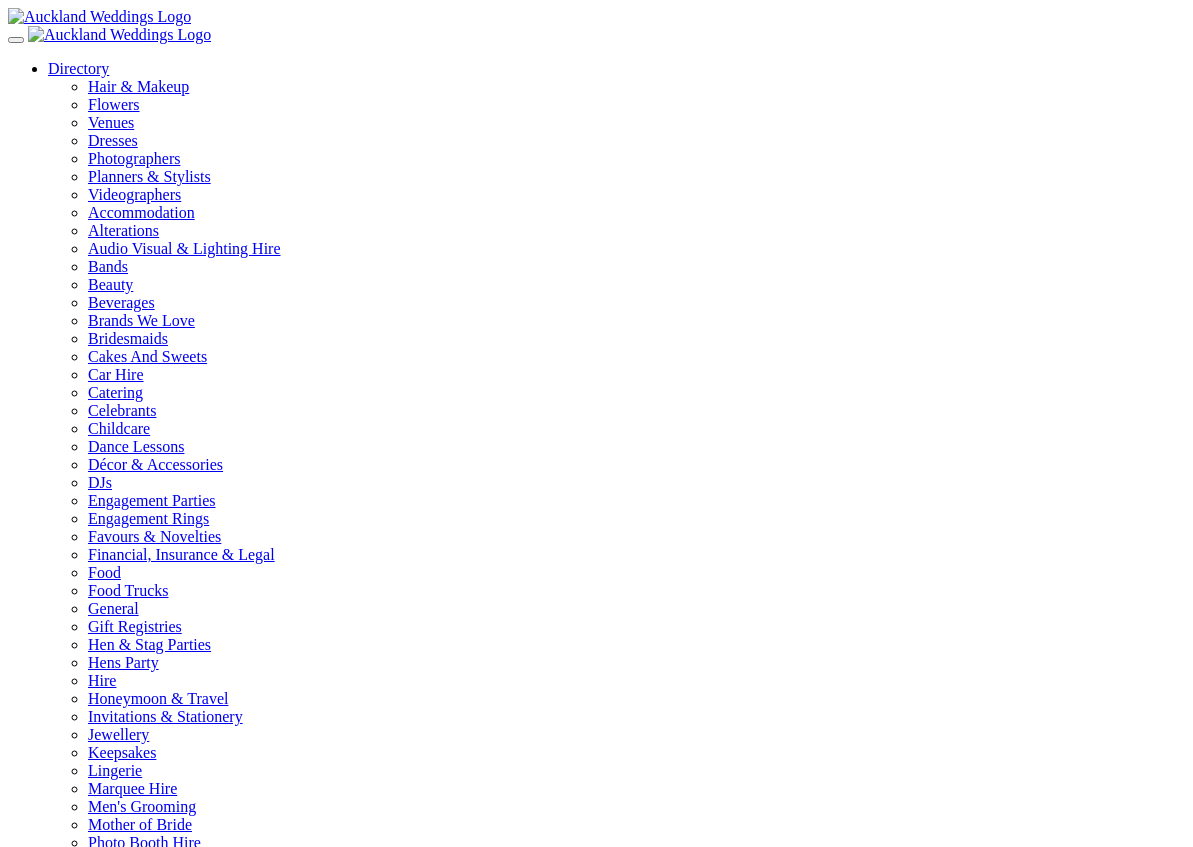 click on "Auckland Wedding Venues" at bounding box center [596, 1245] 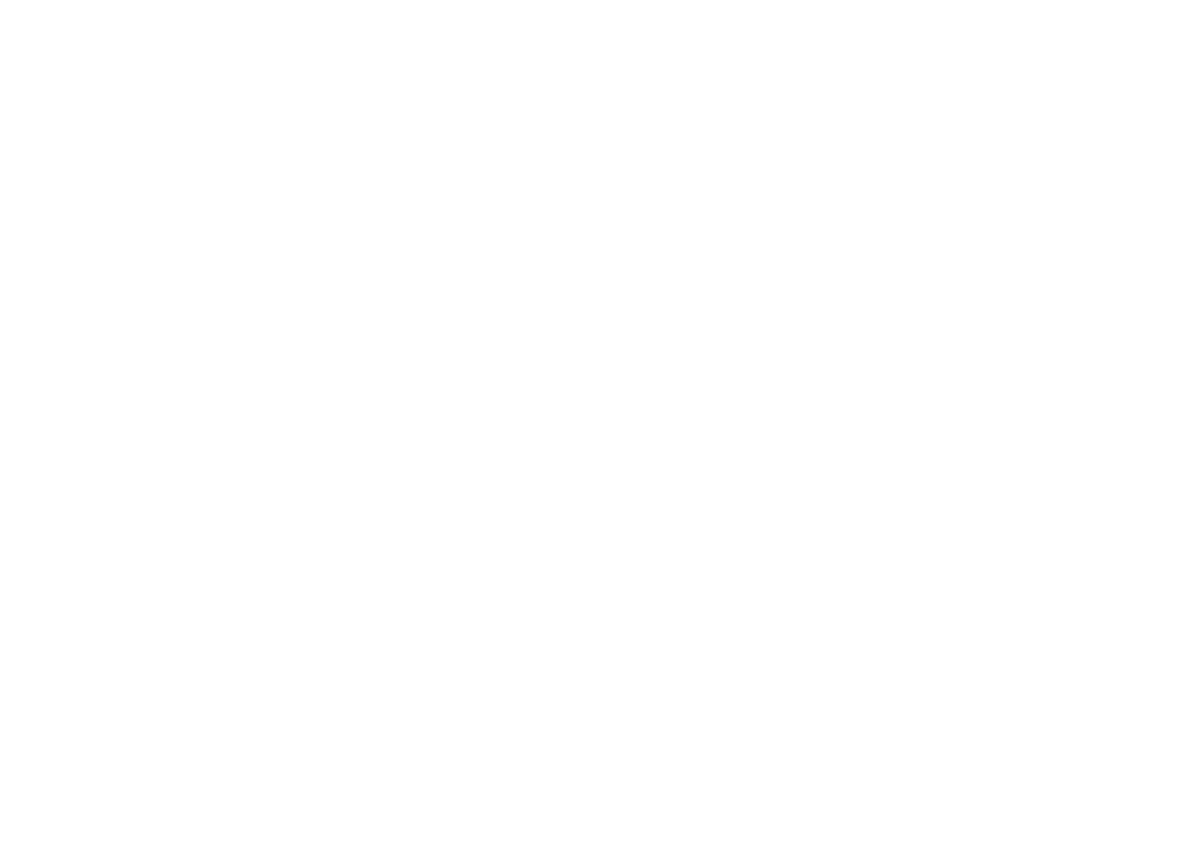 scroll, scrollTop: 5983, scrollLeft: 0, axis: vertical 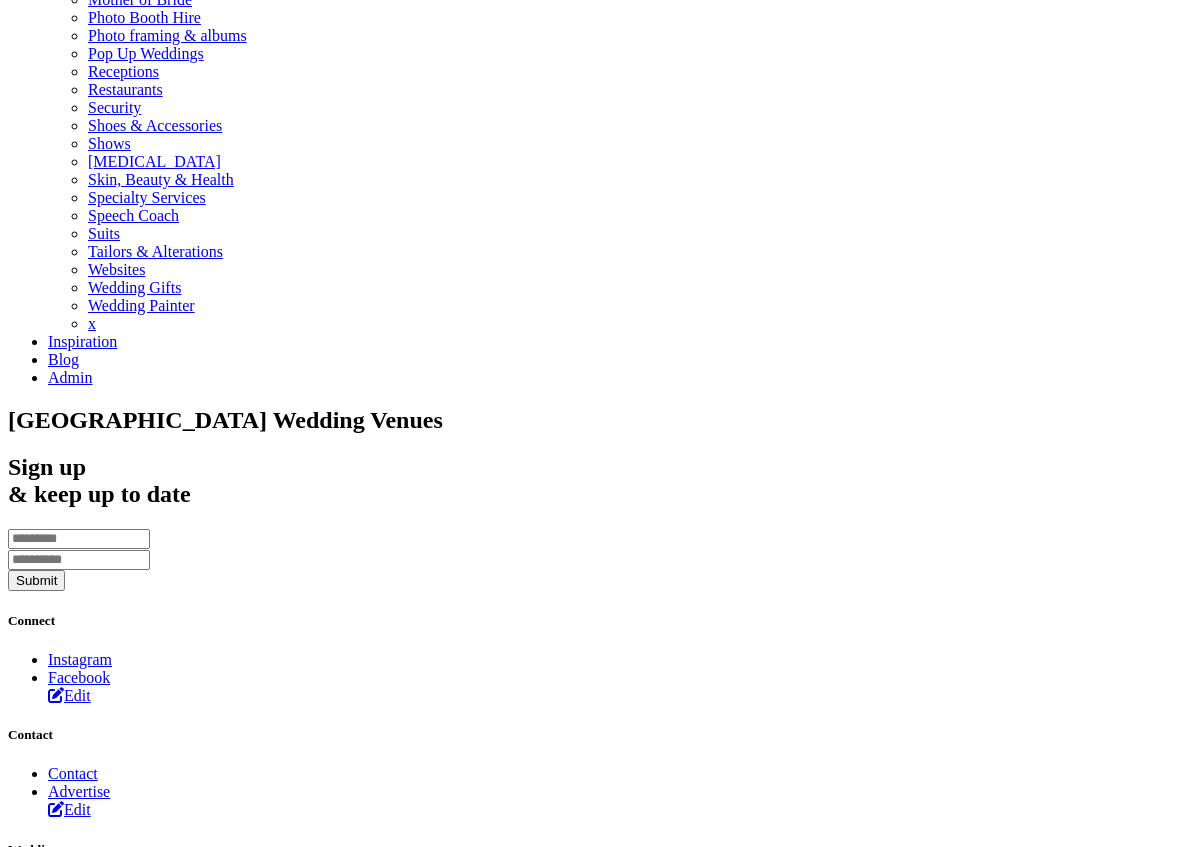 click on "Manukau" at bounding box center [78, 1032] 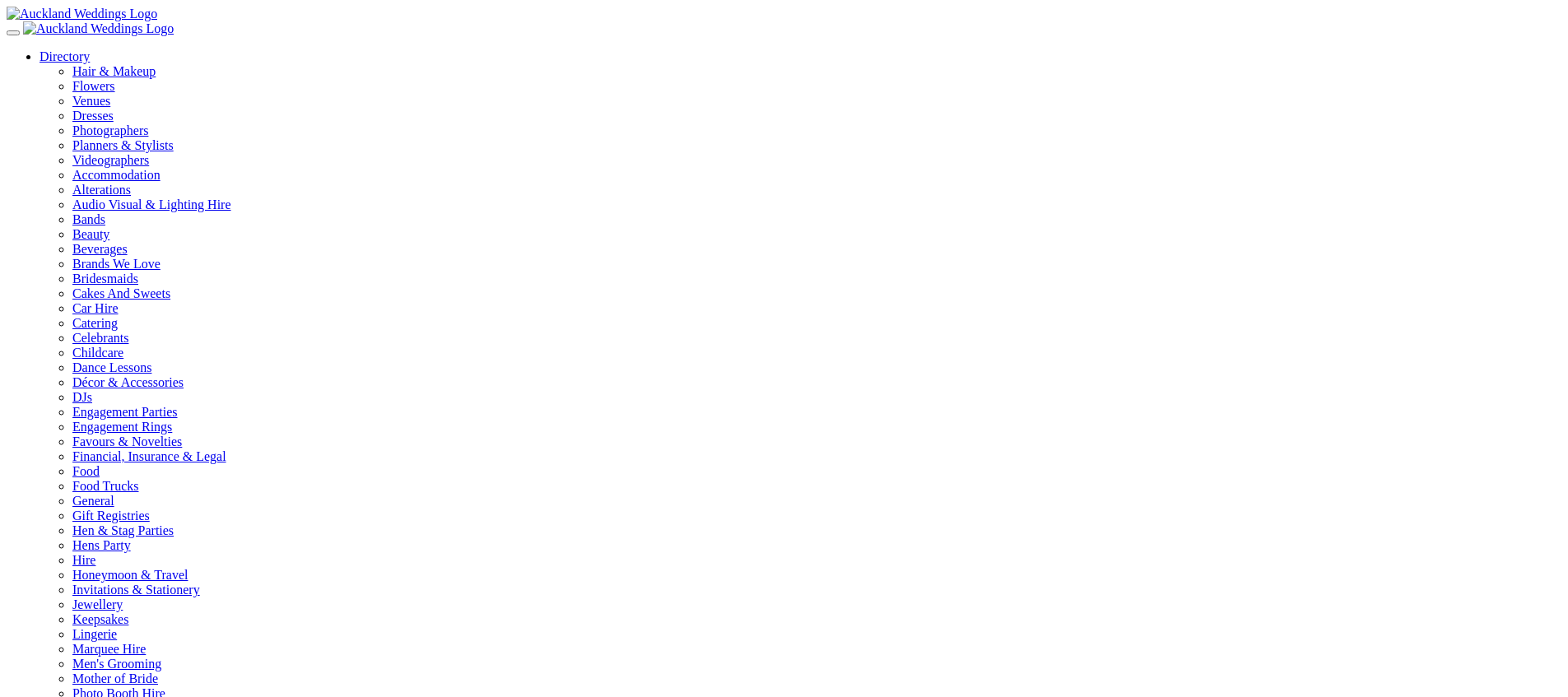 scroll, scrollTop: 0, scrollLeft: 0, axis: both 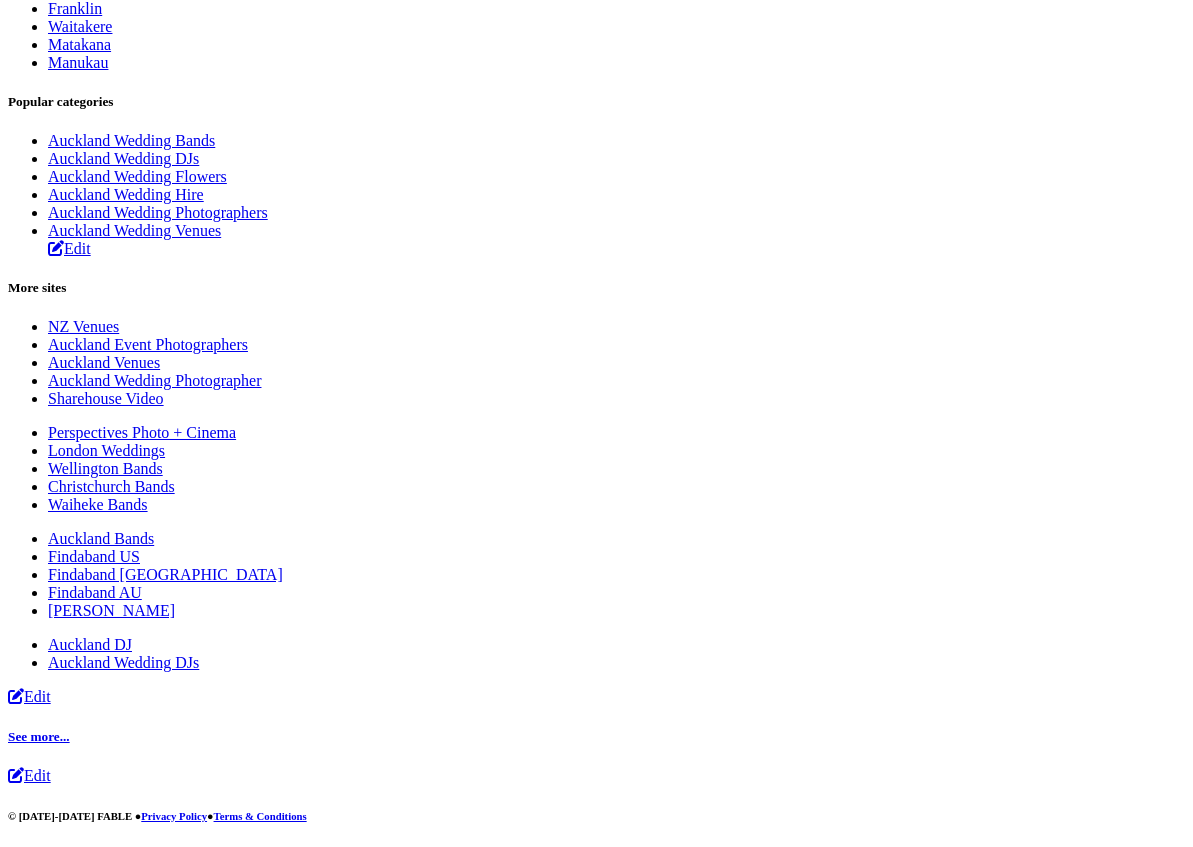 click on "Further reading" at bounding box center [596, -612] 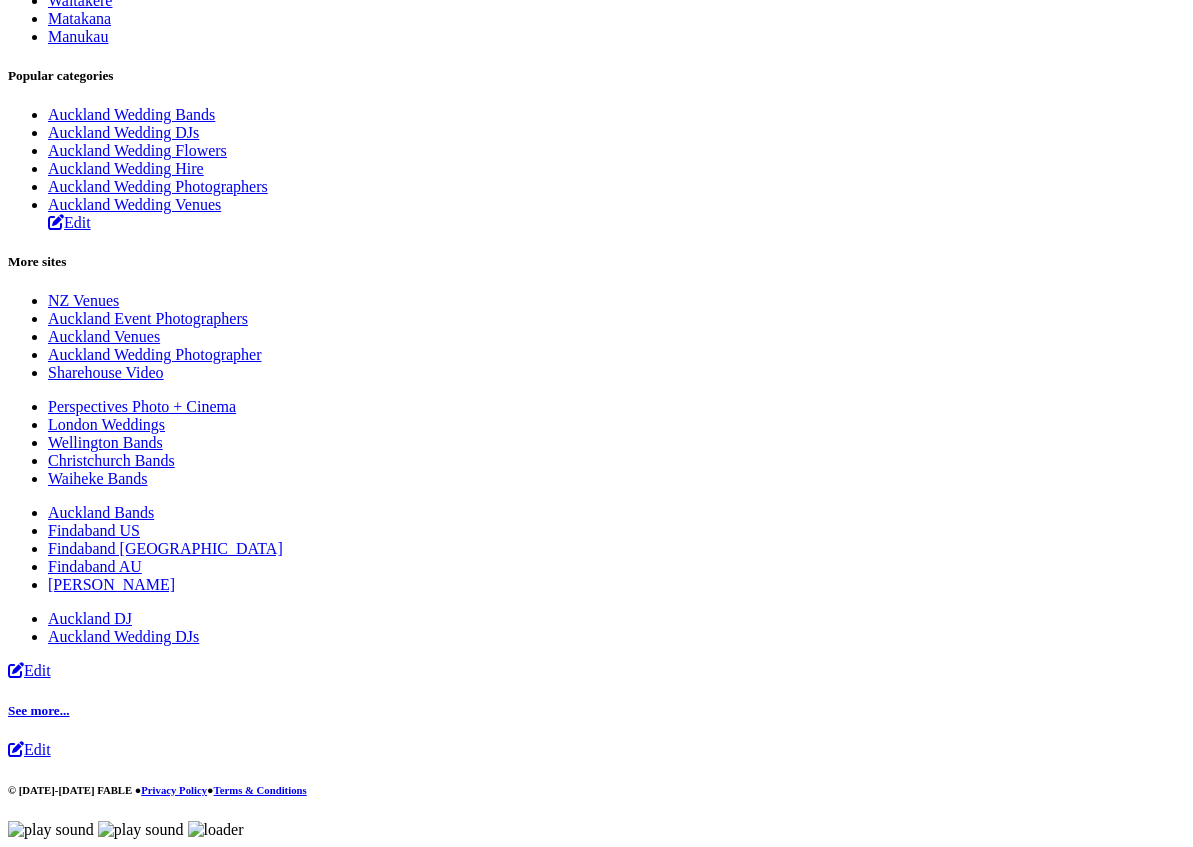 click on "Further reading" at bounding box center [596, -638] 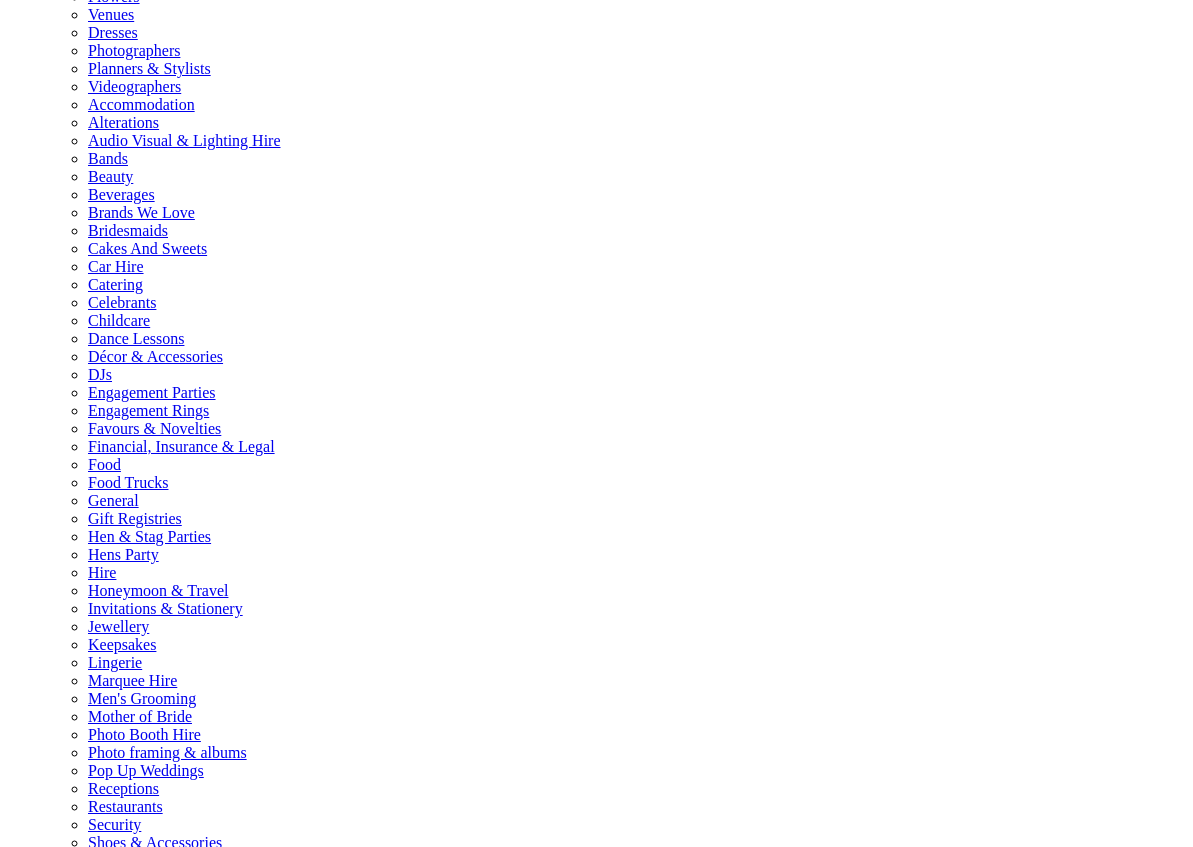 scroll, scrollTop: 121, scrollLeft: 0, axis: vertical 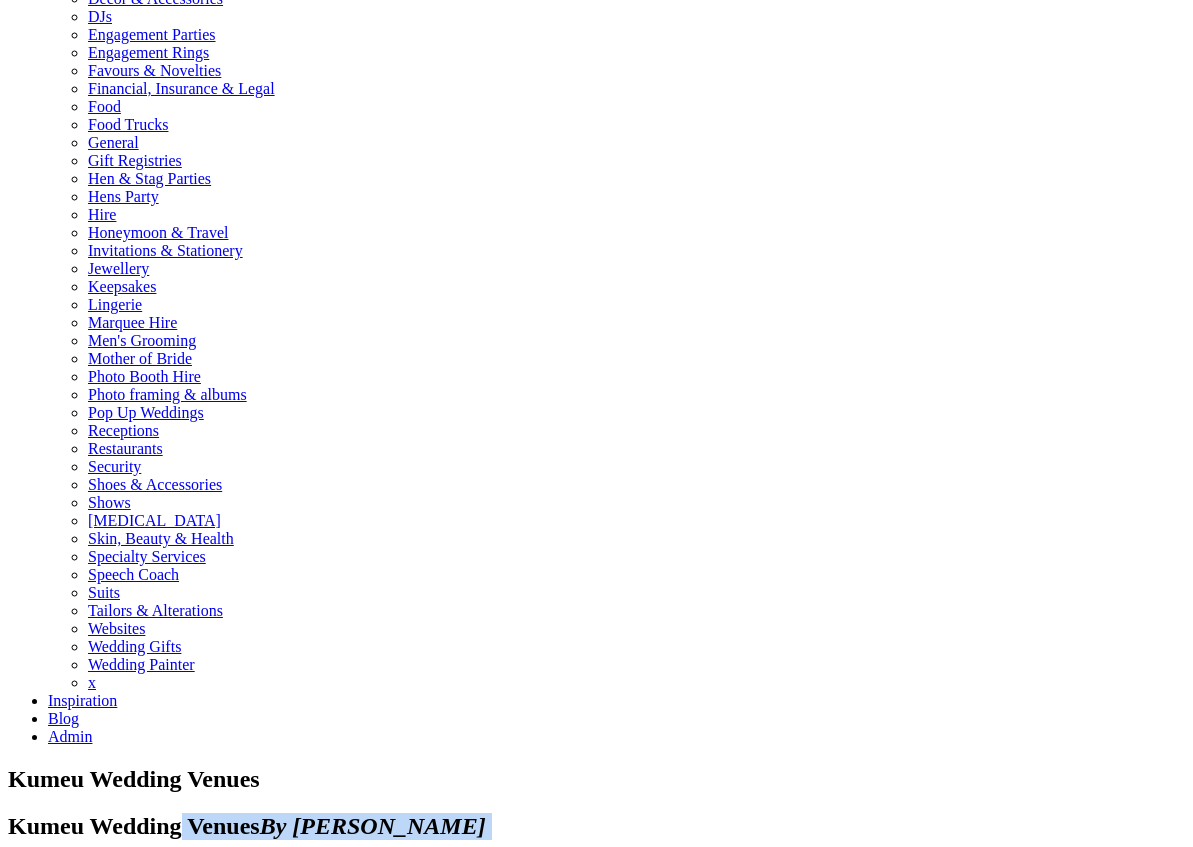 drag, startPoint x: 101, startPoint y: 617, endPoint x: 628, endPoint y: 681, distance: 530.87195 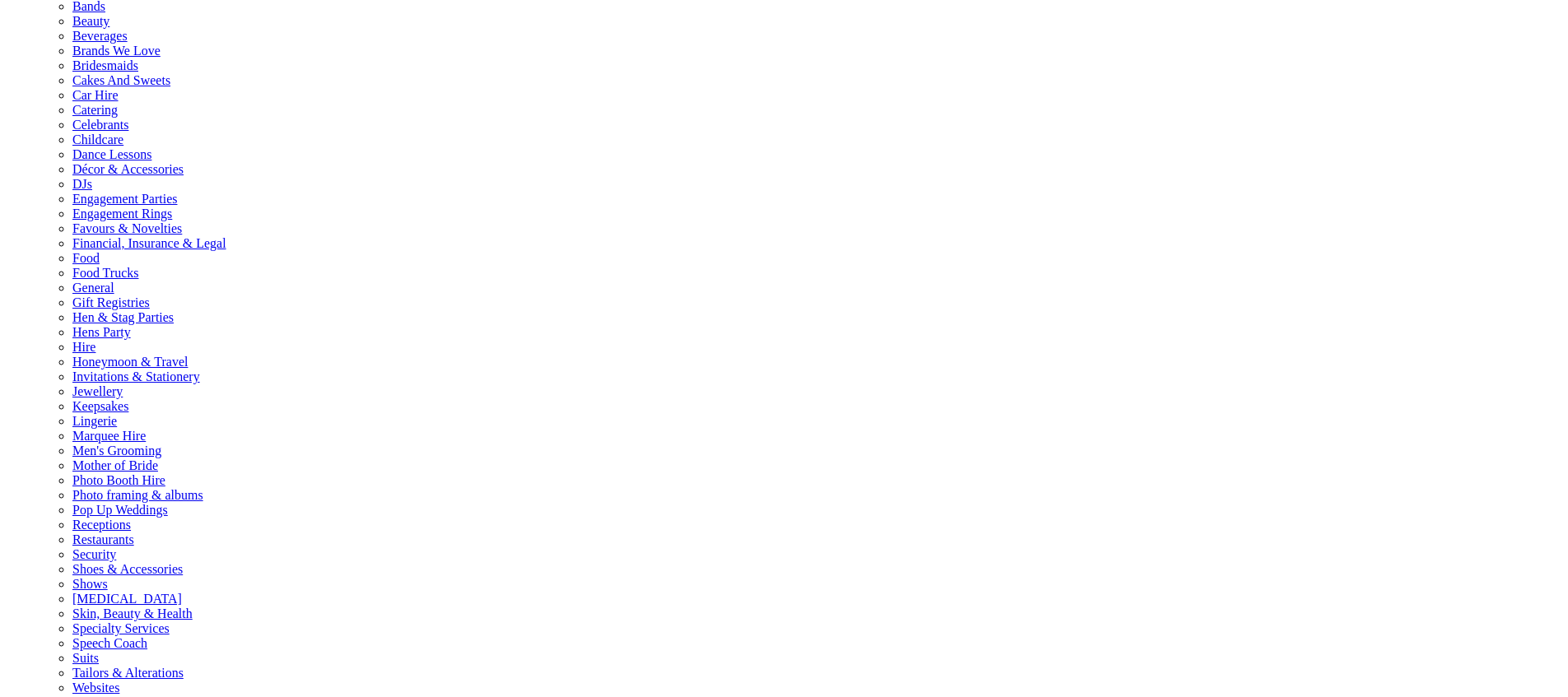 scroll, scrollTop: 0, scrollLeft: 0, axis: both 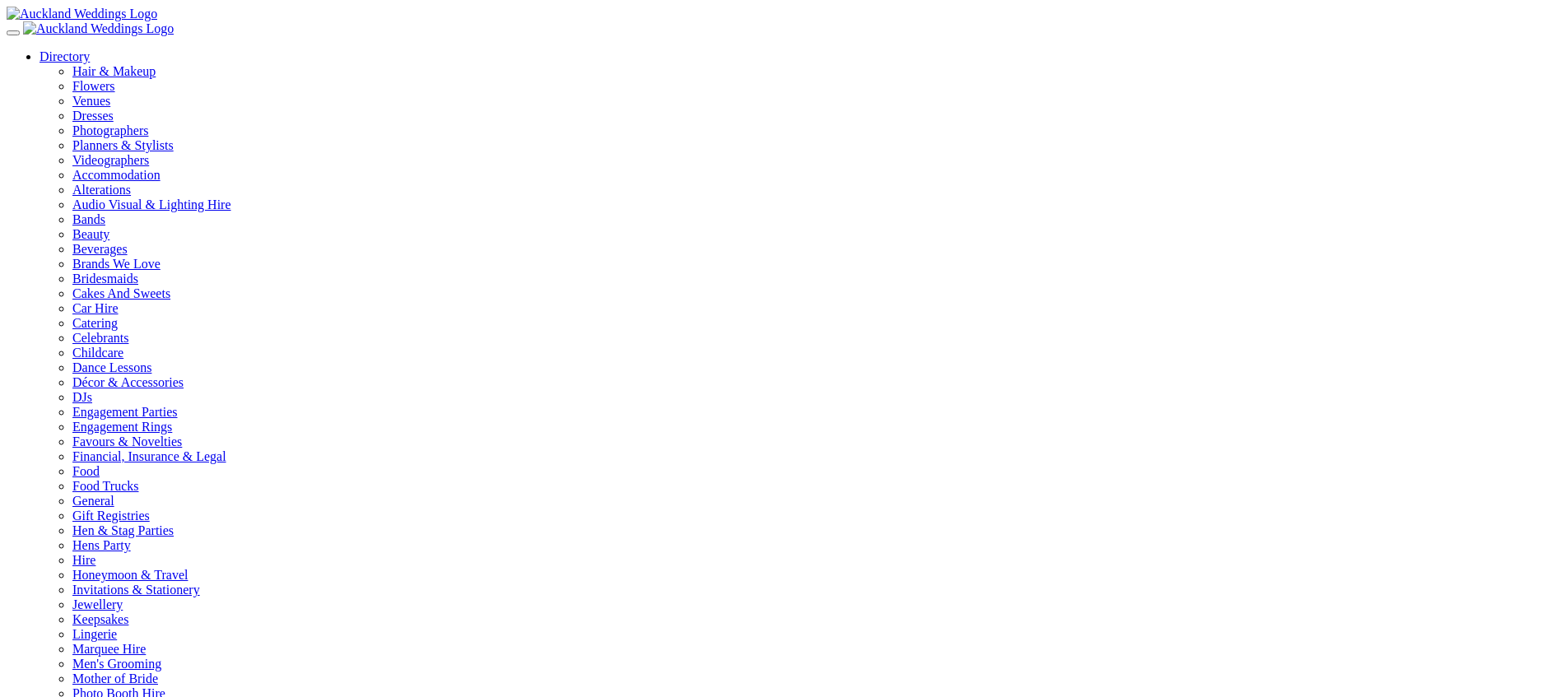 click on "Directory
Hair & Makeup
Flowers
Venues" at bounding box center (784, 16310) 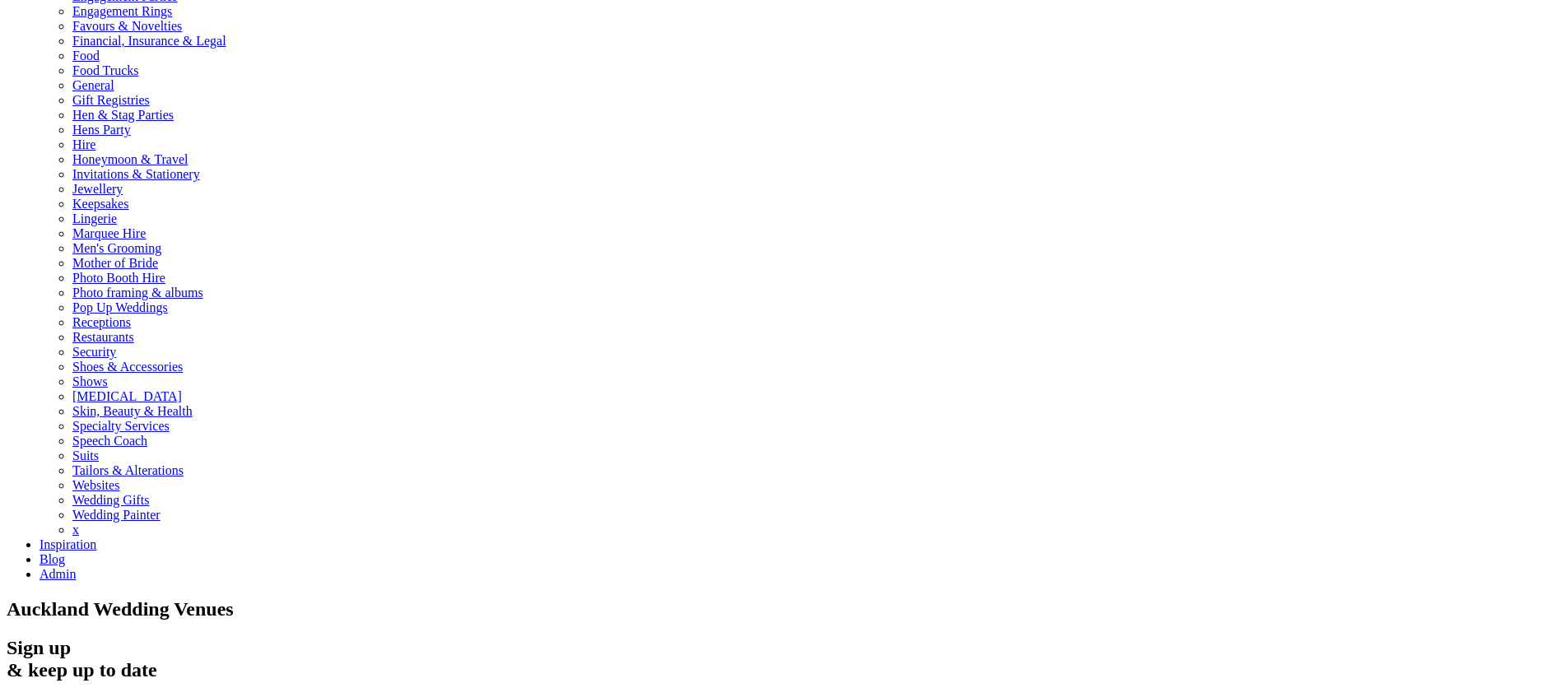 scroll, scrollTop: 436, scrollLeft: 0, axis: vertical 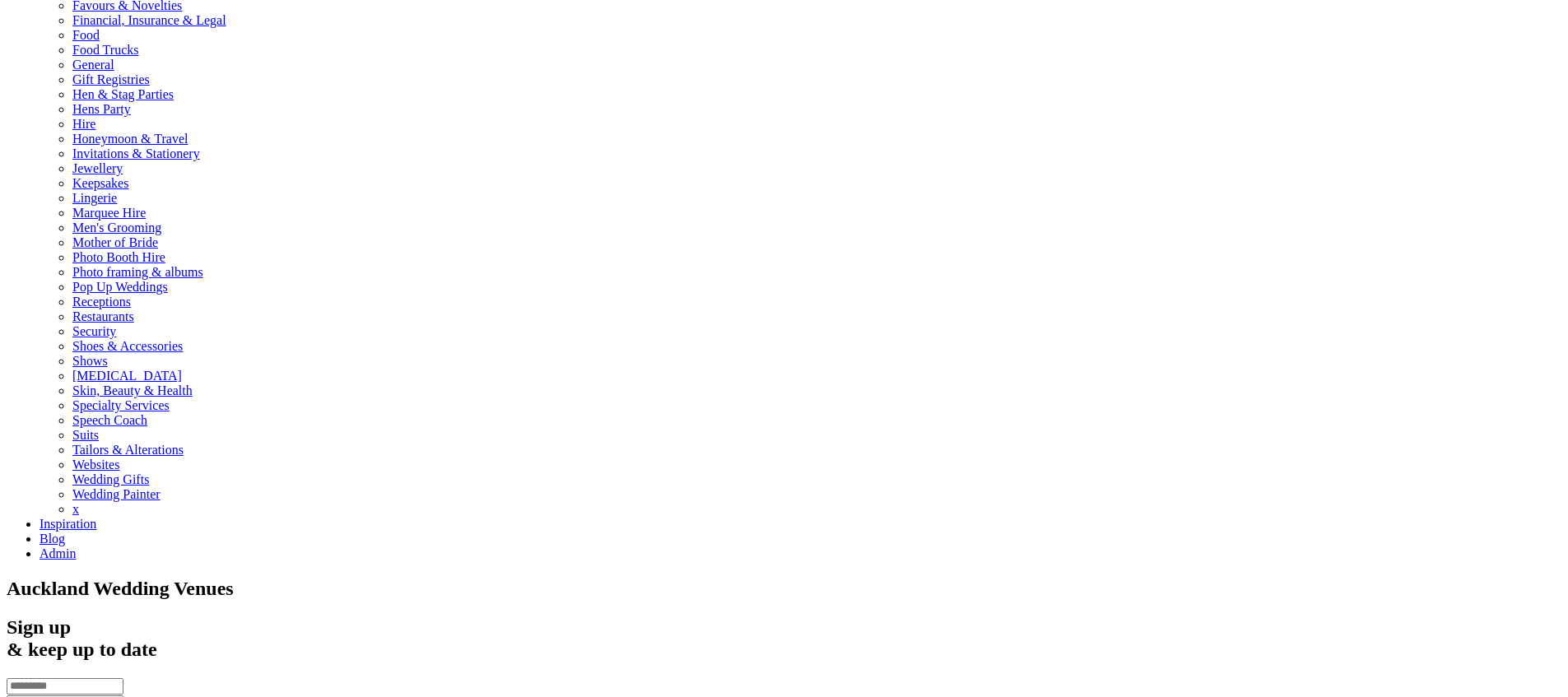 click on "Waitakere" at bounding box center [66, 1062] 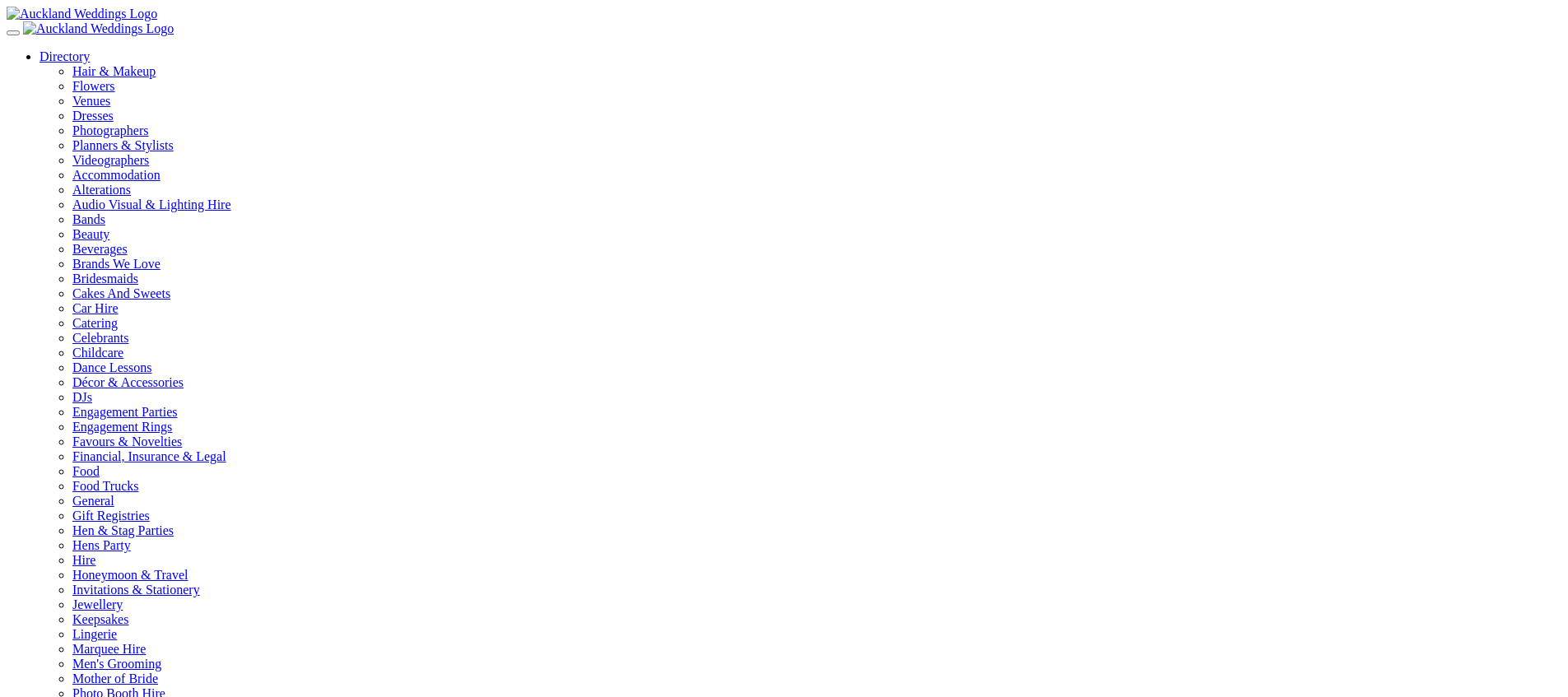 scroll, scrollTop: 0, scrollLeft: 0, axis: both 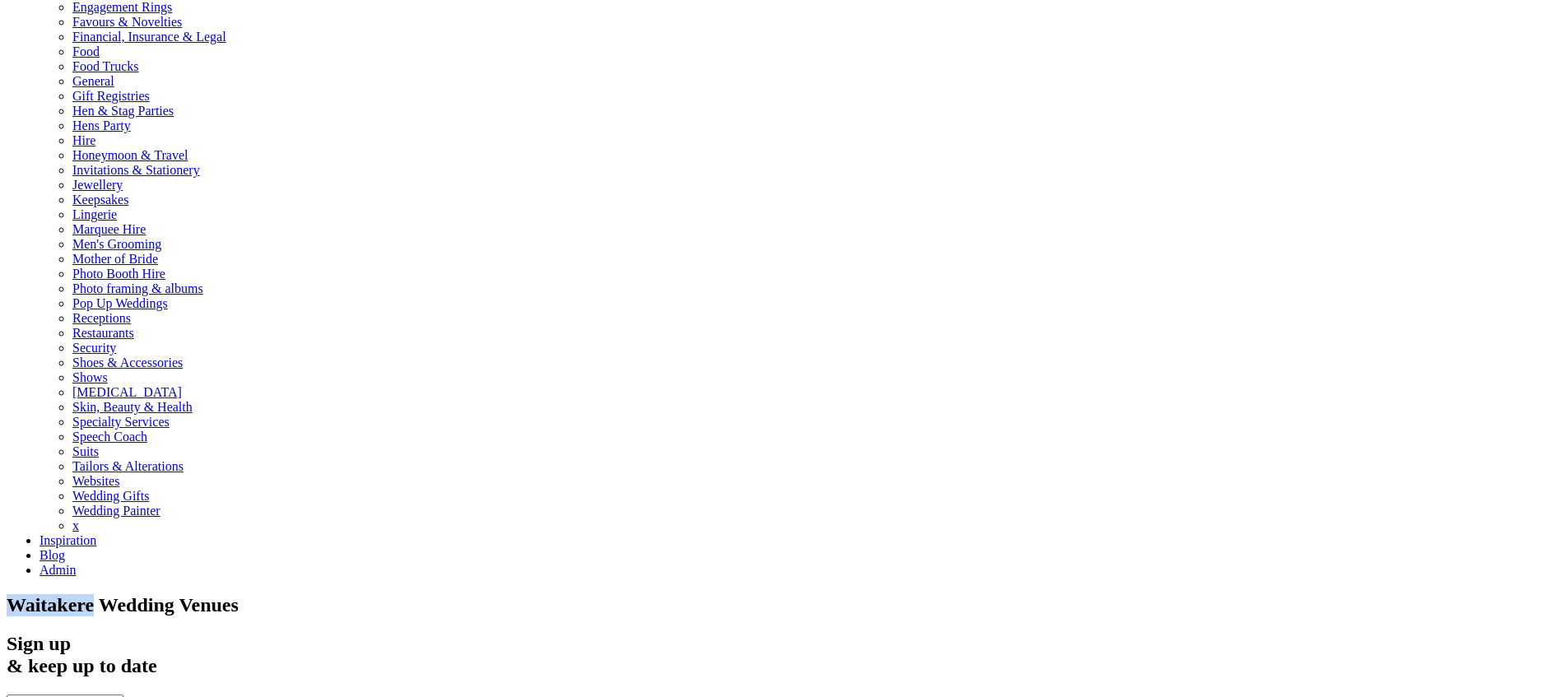 click on "[GEOGRAPHIC_DATA]" at bounding box center [106, 1005] 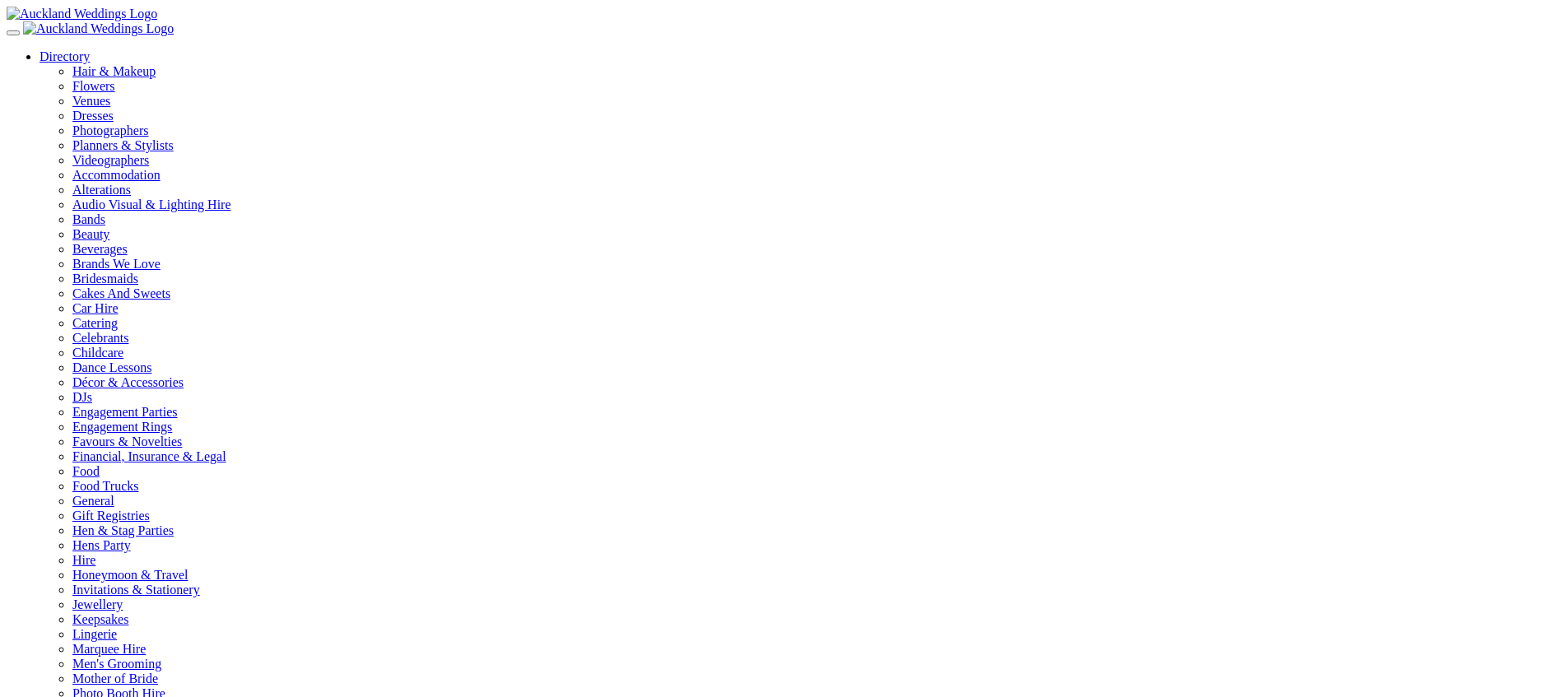 scroll, scrollTop: 10, scrollLeft: 0, axis: vertical 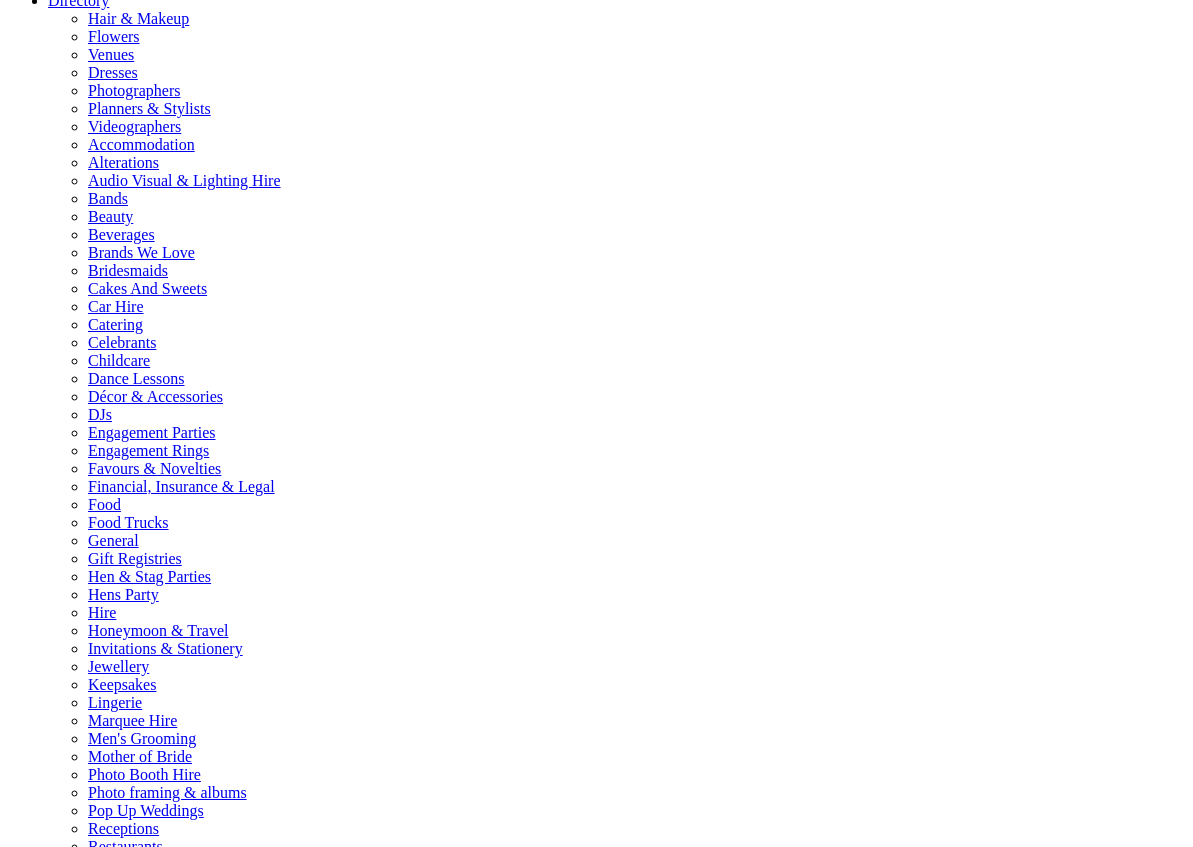 click on "Directory" at bounding box center (78, 0) 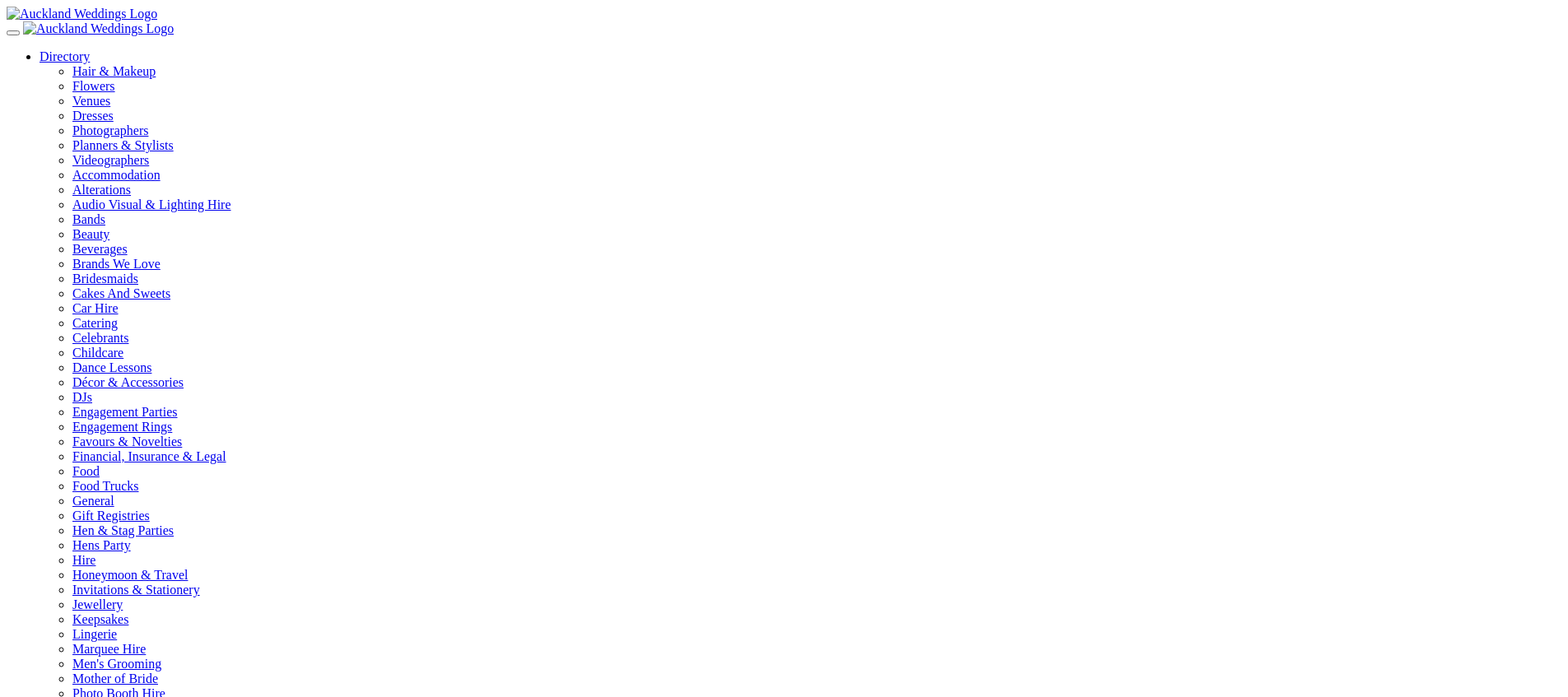 scroll, scrollTop: 746, scrollLeft: 0, axis: vertical 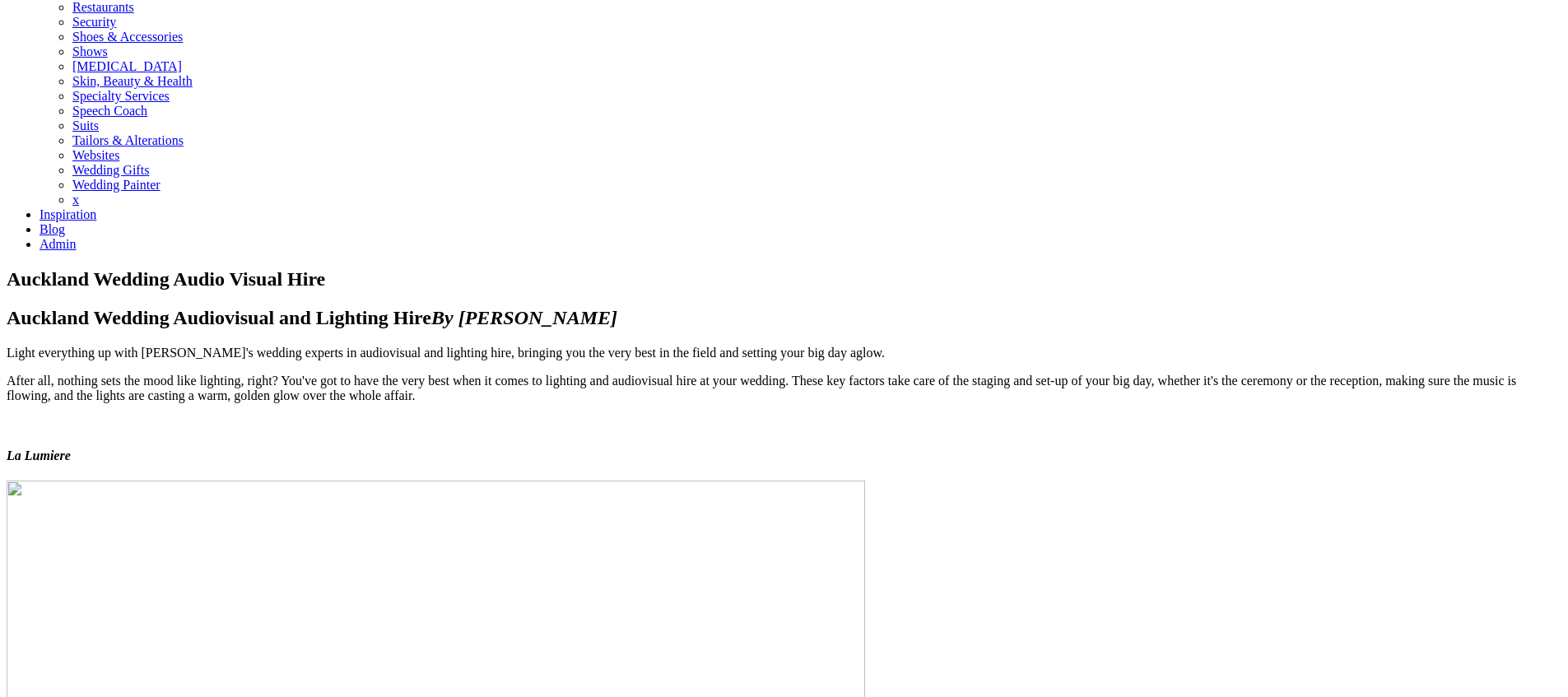 click at bounding box center (784, 424) 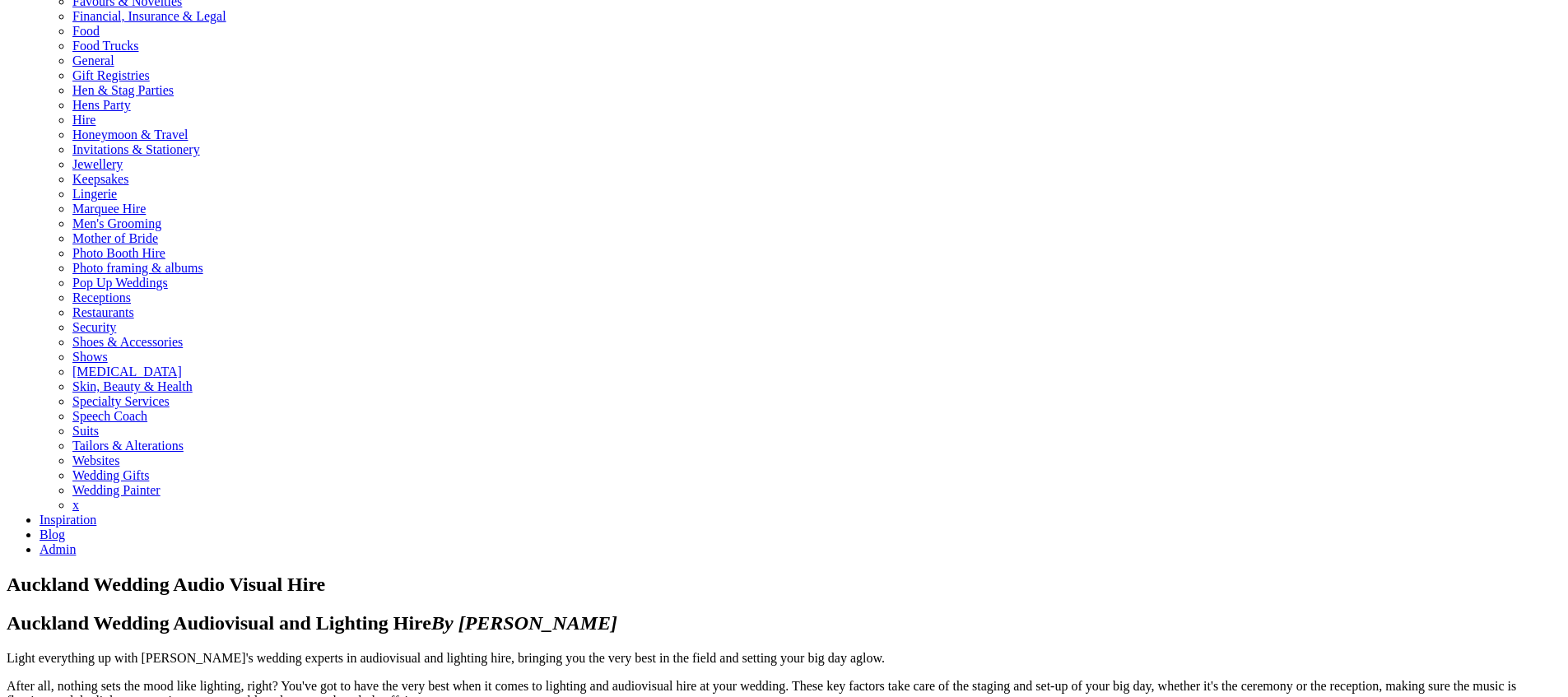 click at bounding box center [98, -411] 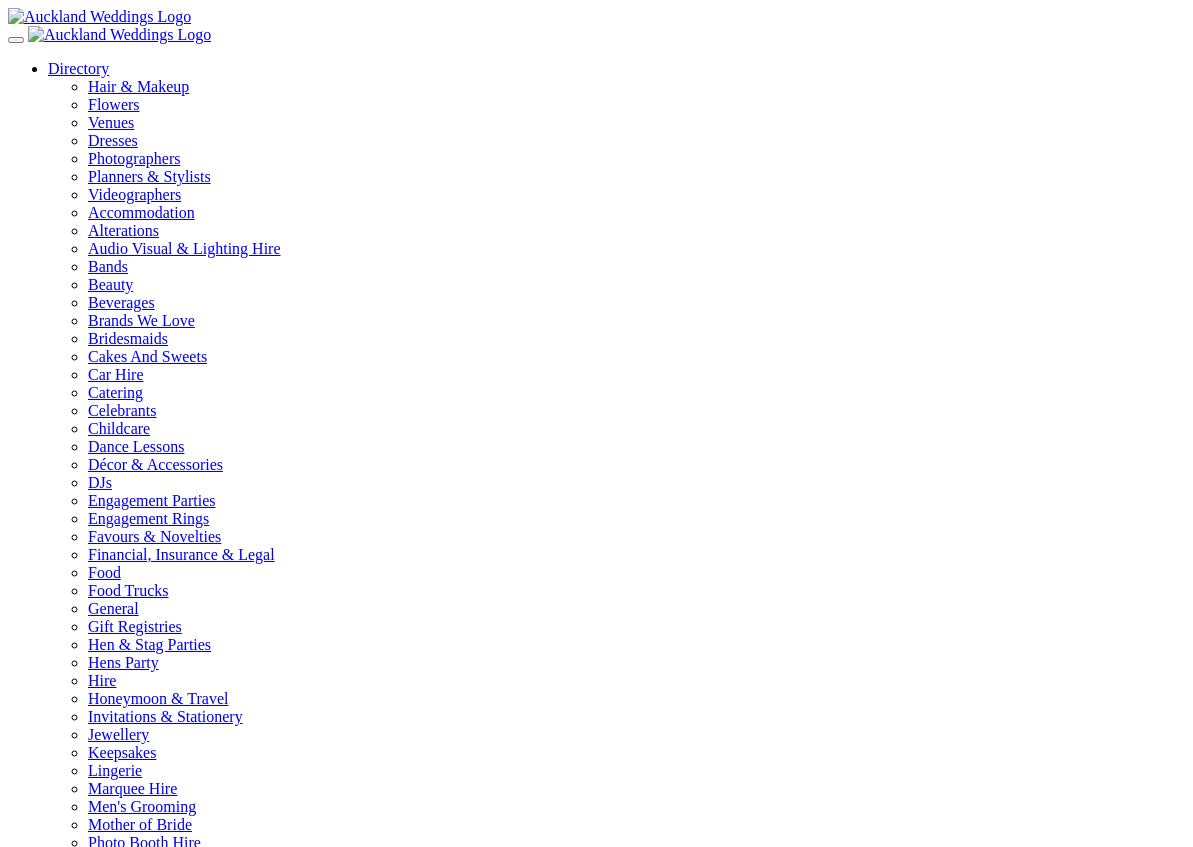 scroll, scrollTop: 0, scrollLeft: 0, axis: both 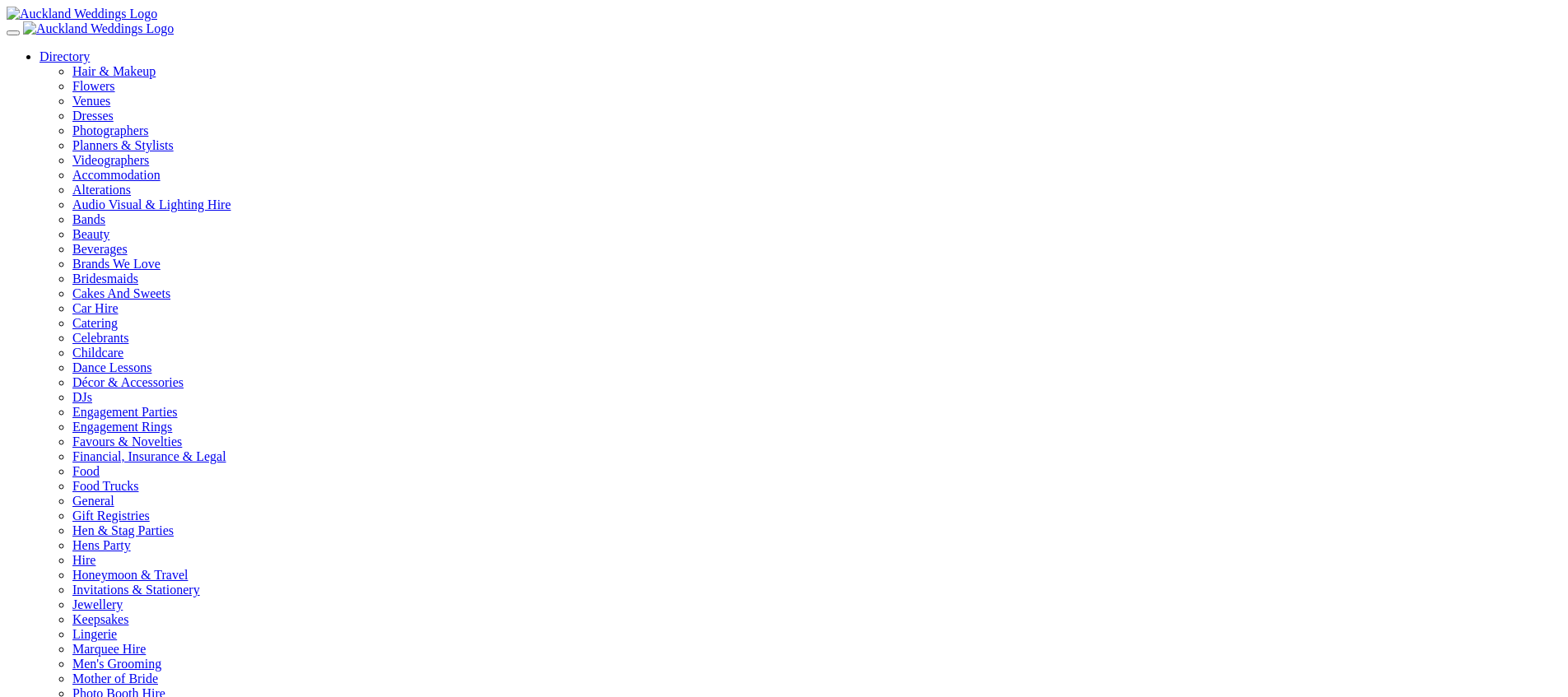 click on "Directory" at bounding box center [64, 56] 